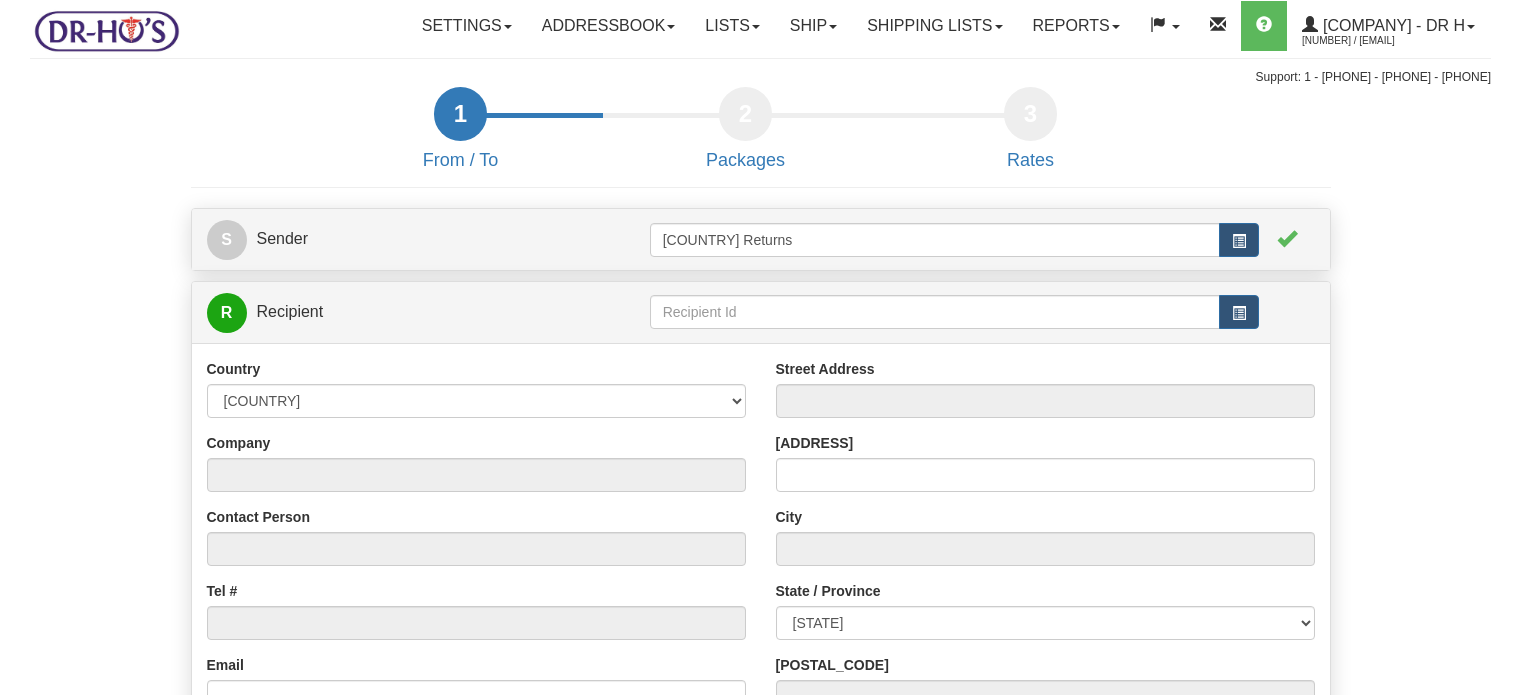 click at bounding box center [1239, 241] 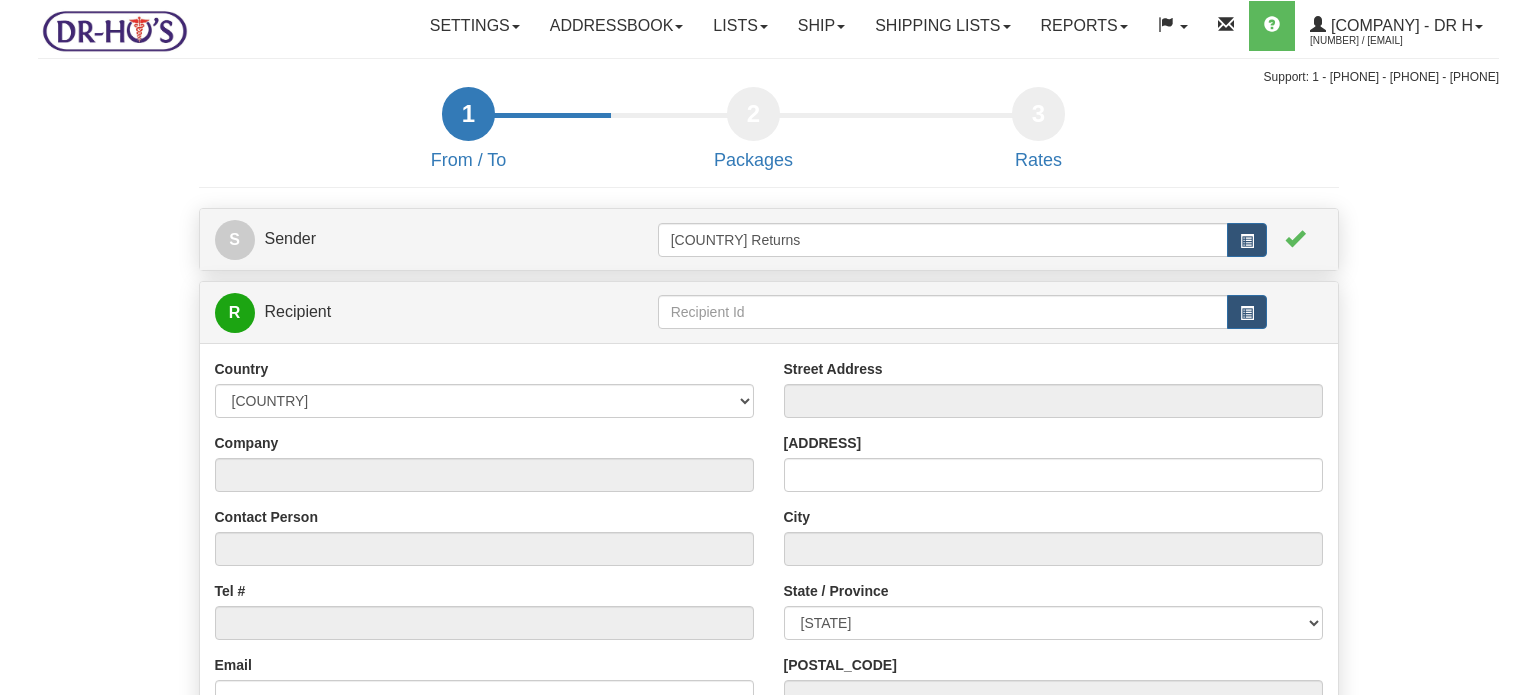 scroll, scrollTop: 0, scrollLeft: 0, axis: both 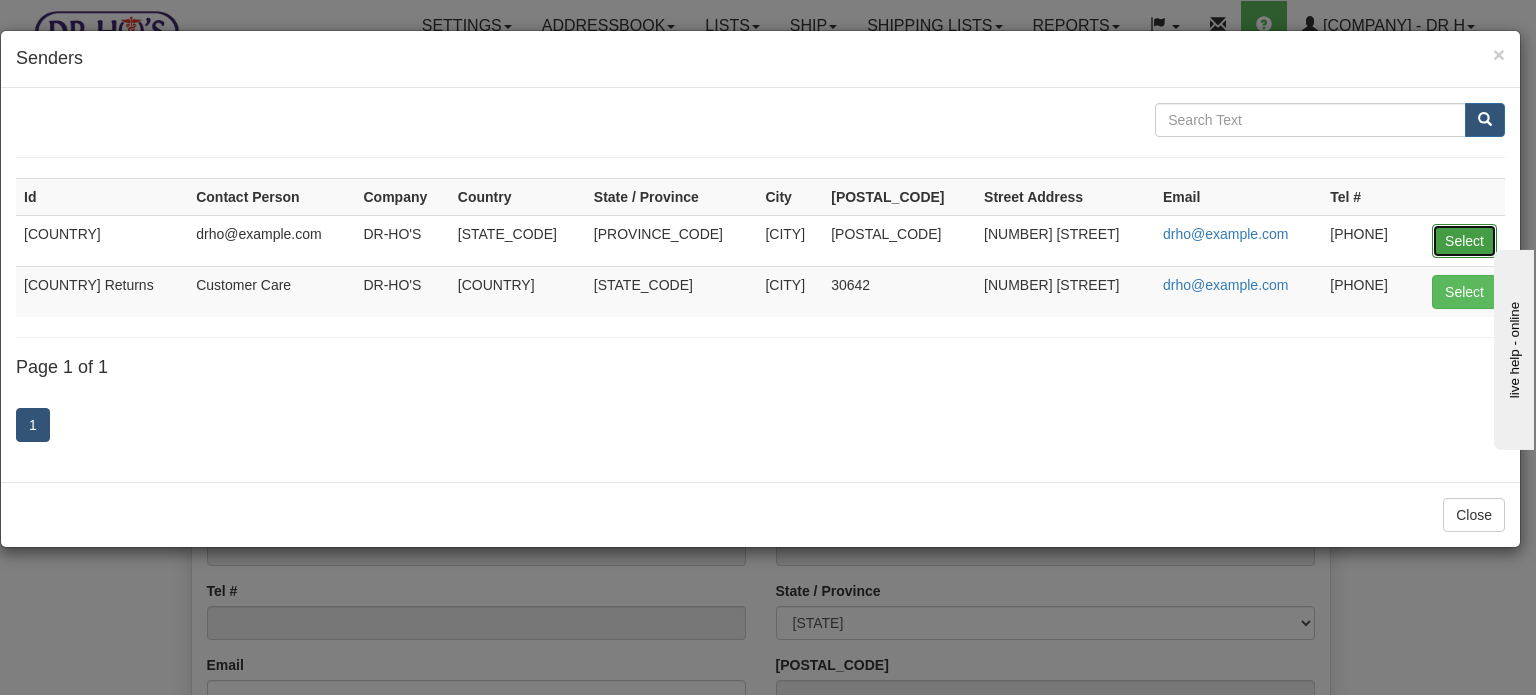 click on "Select" at bounding box center [1464, 241] 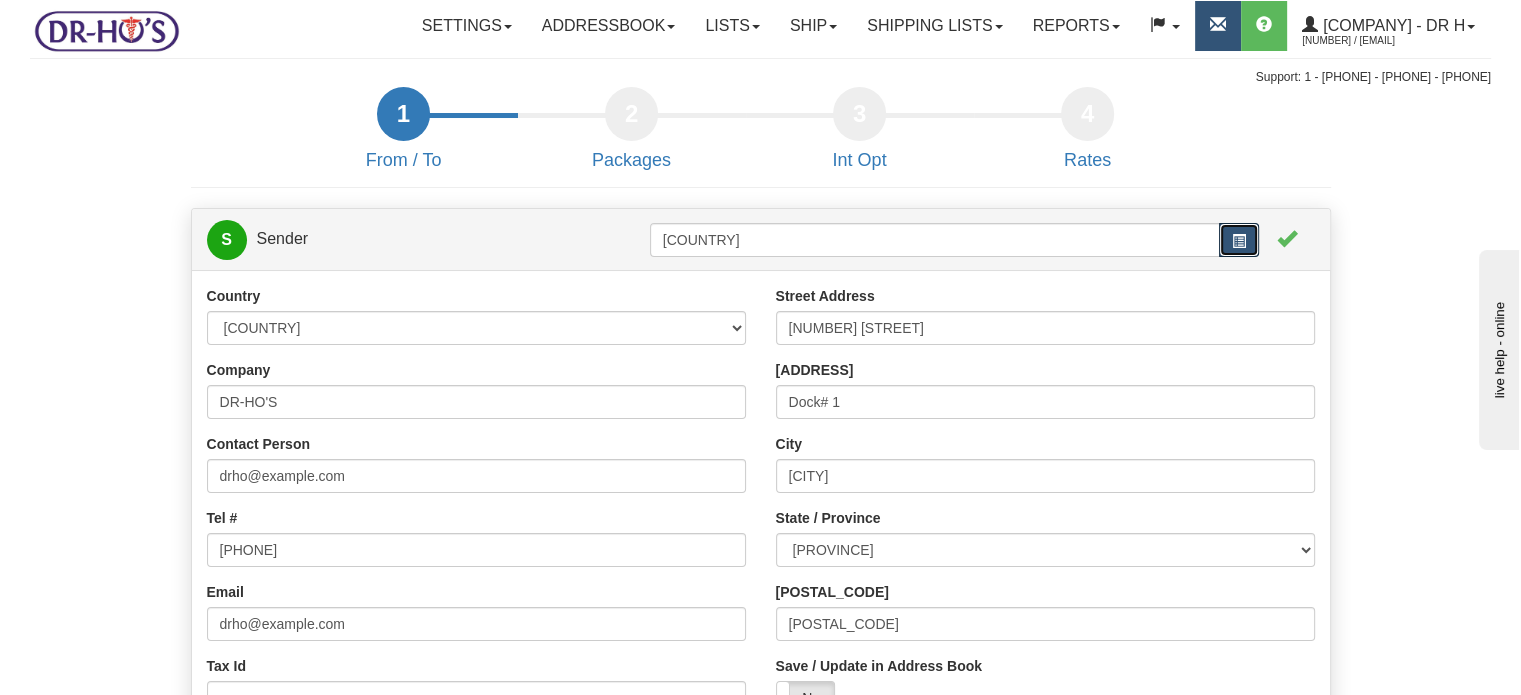 type 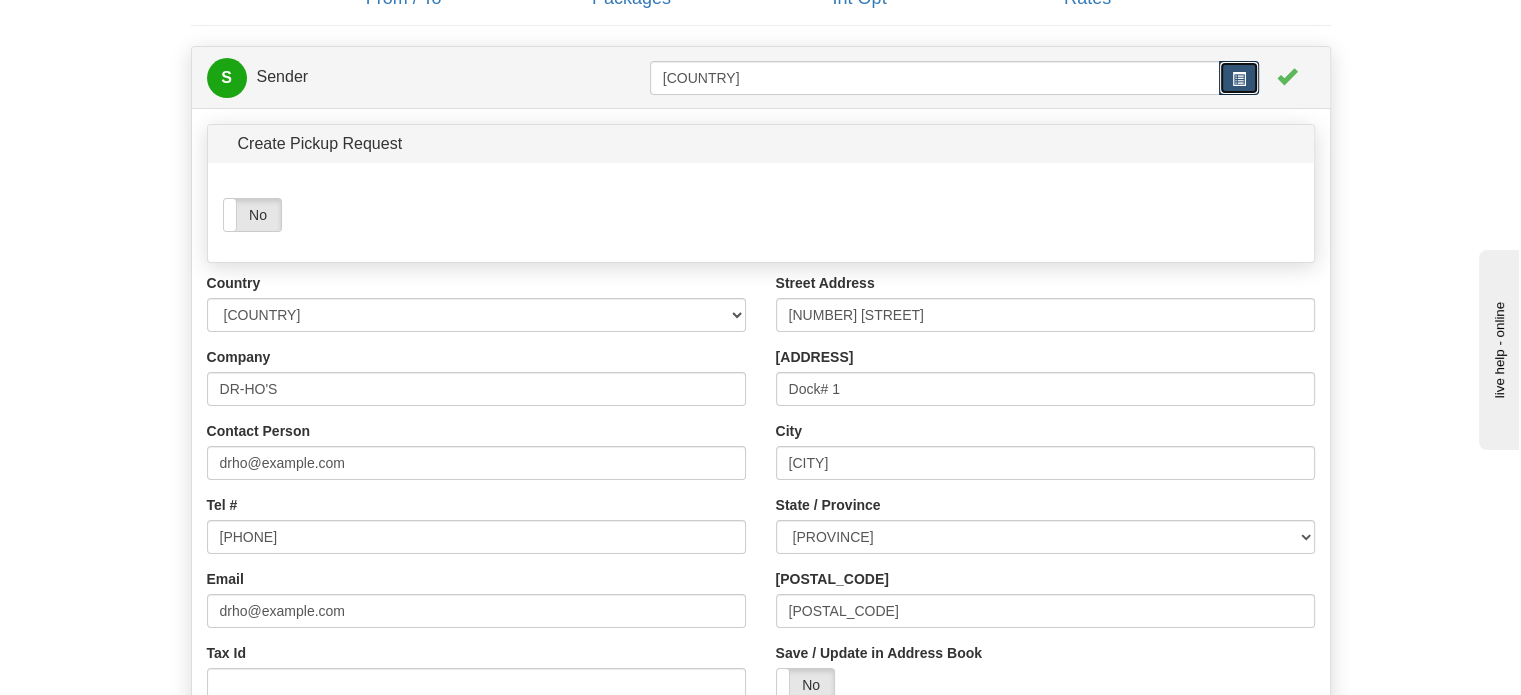 scroll, scrollTop: 200, scrollLeft: 0, axis: vertical 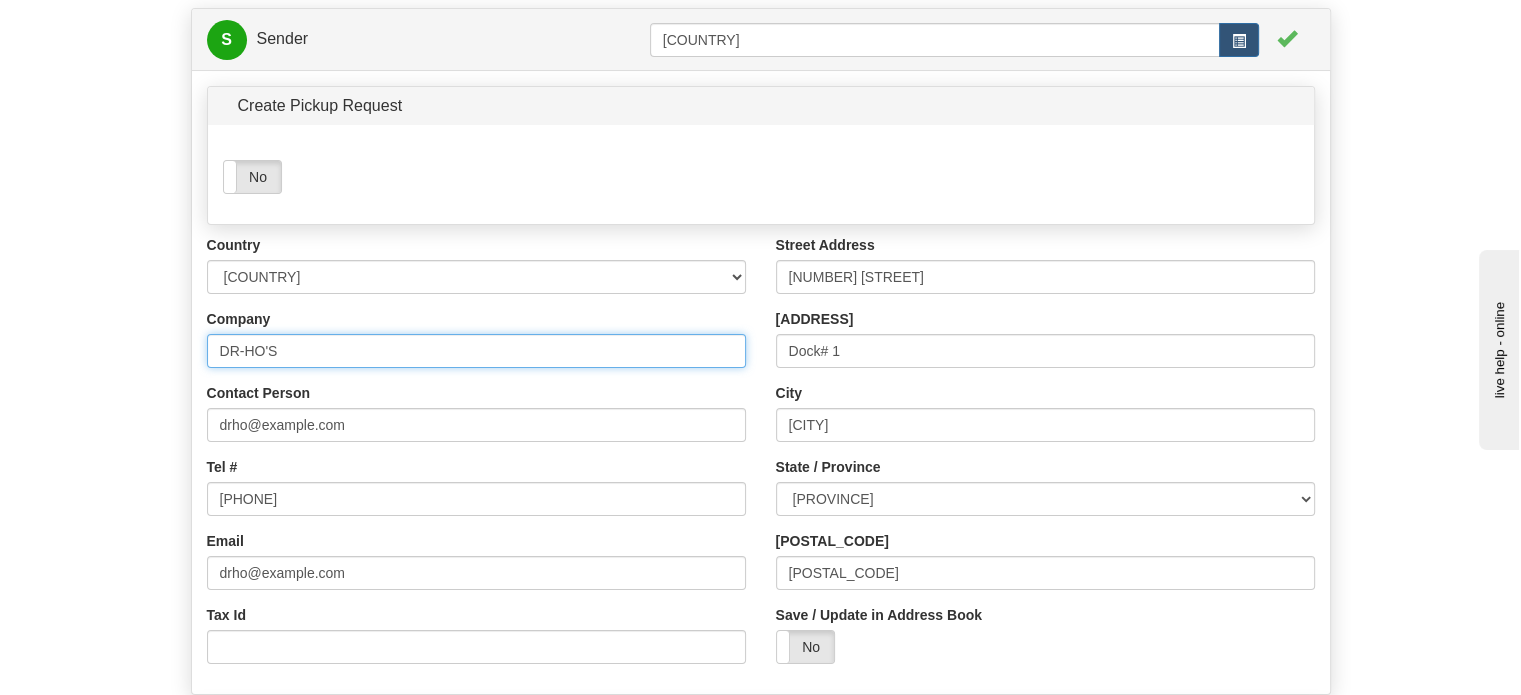 drag, startPoint x: 325, startPoint y: 391, endPoint x: 148, endPoint y: 383, distance: 177.1807 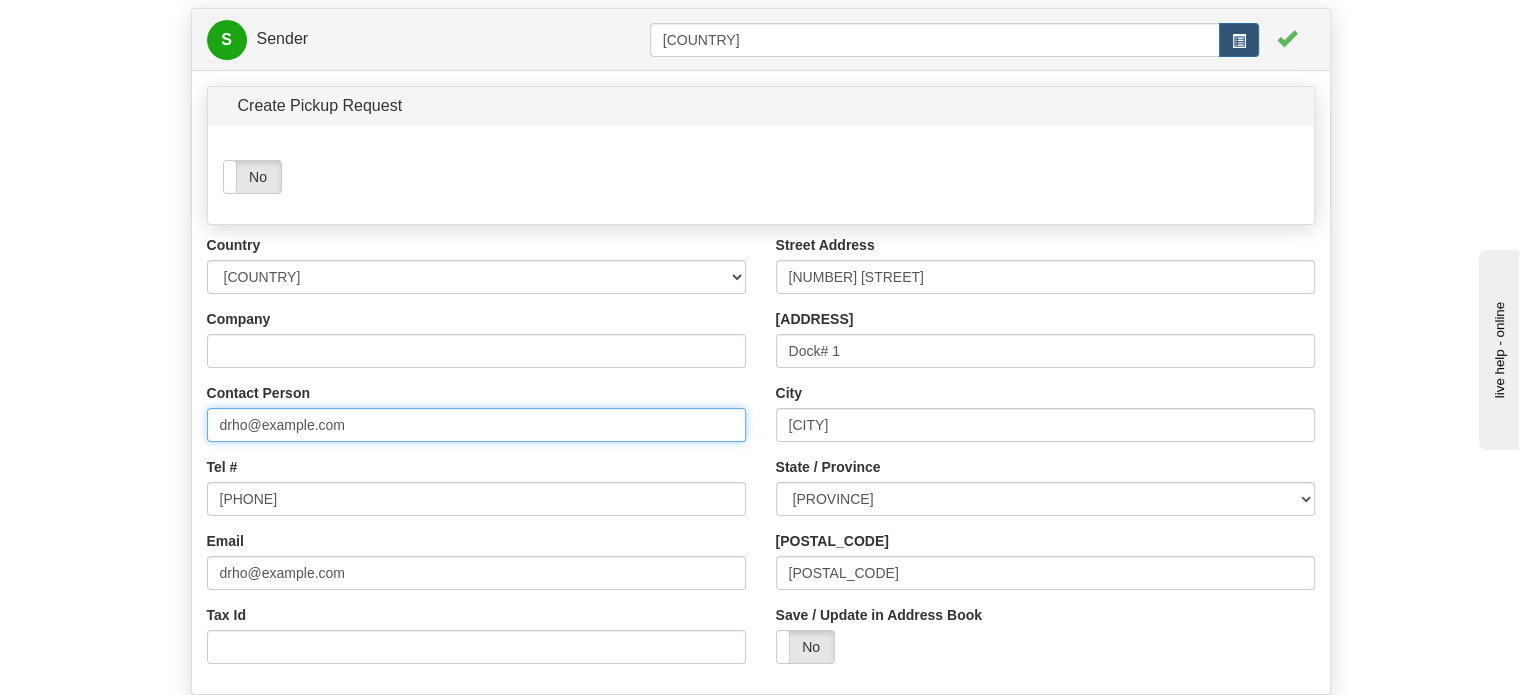 click on "drho@example.com" at bounding box center [476, 425] 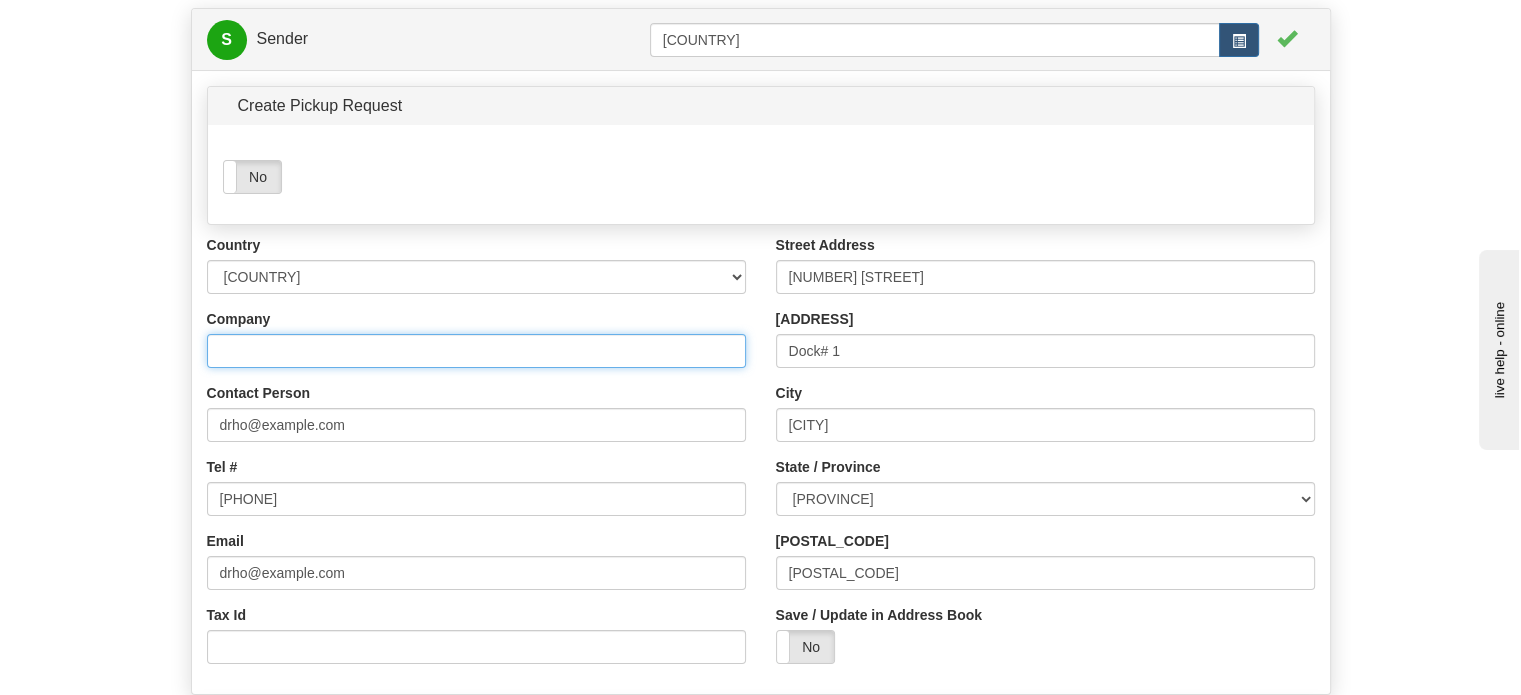 click on "Company" at bounding box center [476, 351] 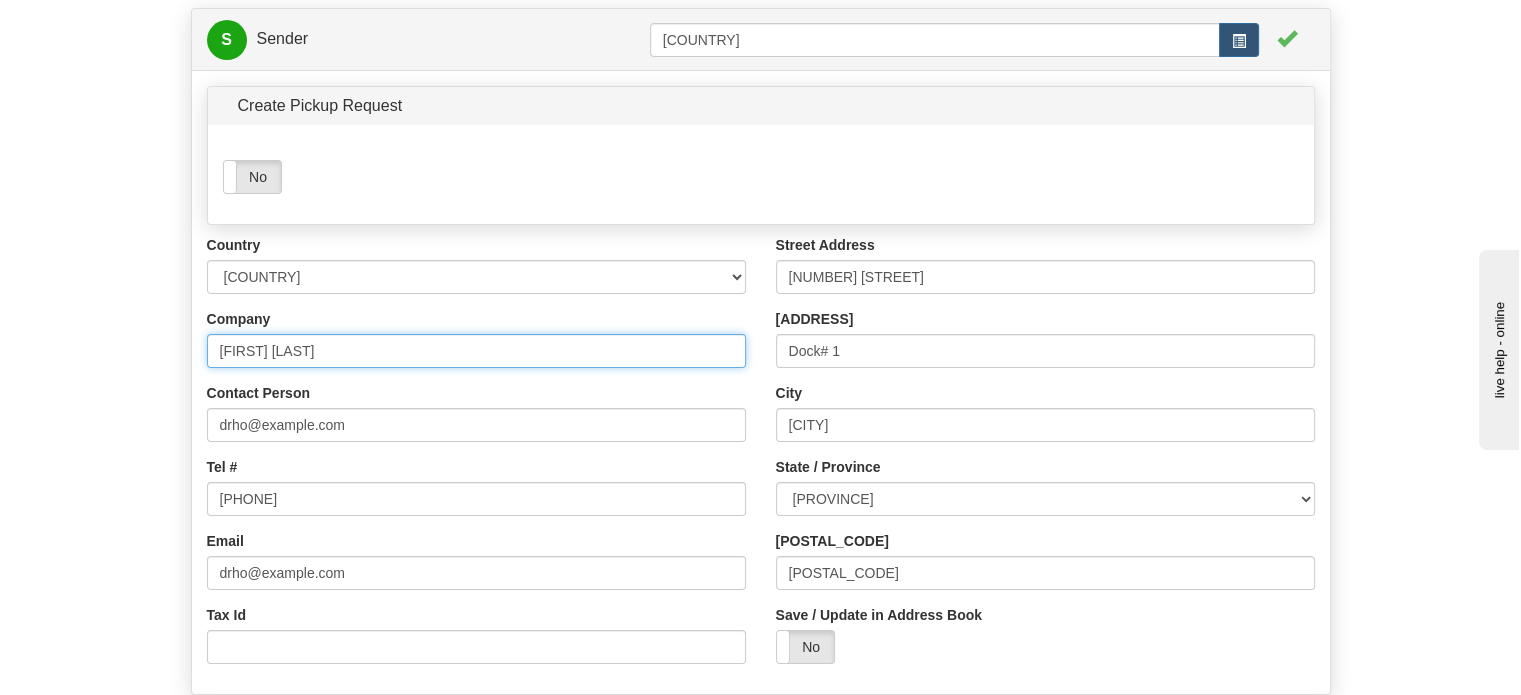 type on "[FIRST] [LAST]" 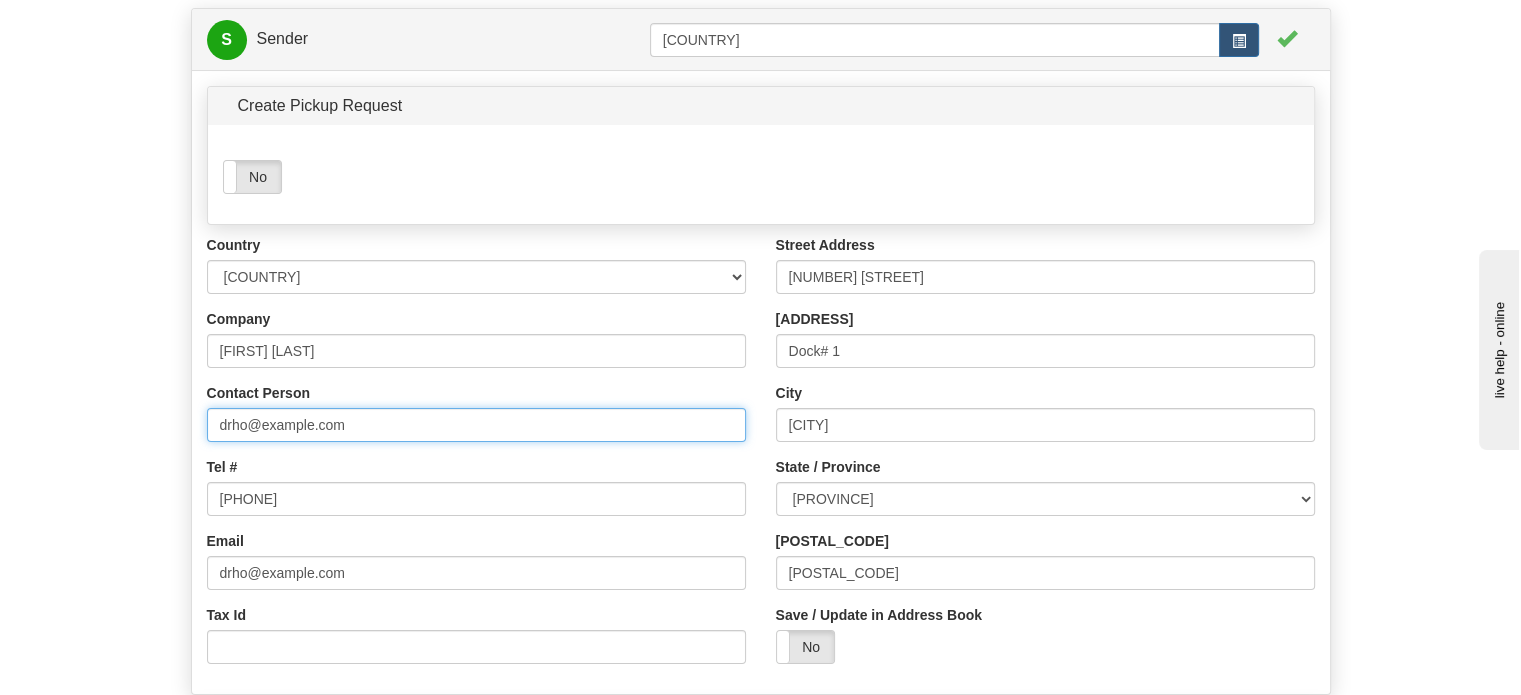 drag, startPoint x: 363, startPoint y: 467, endPoint x: 0, endPoint y: 402, distance: 368.77365 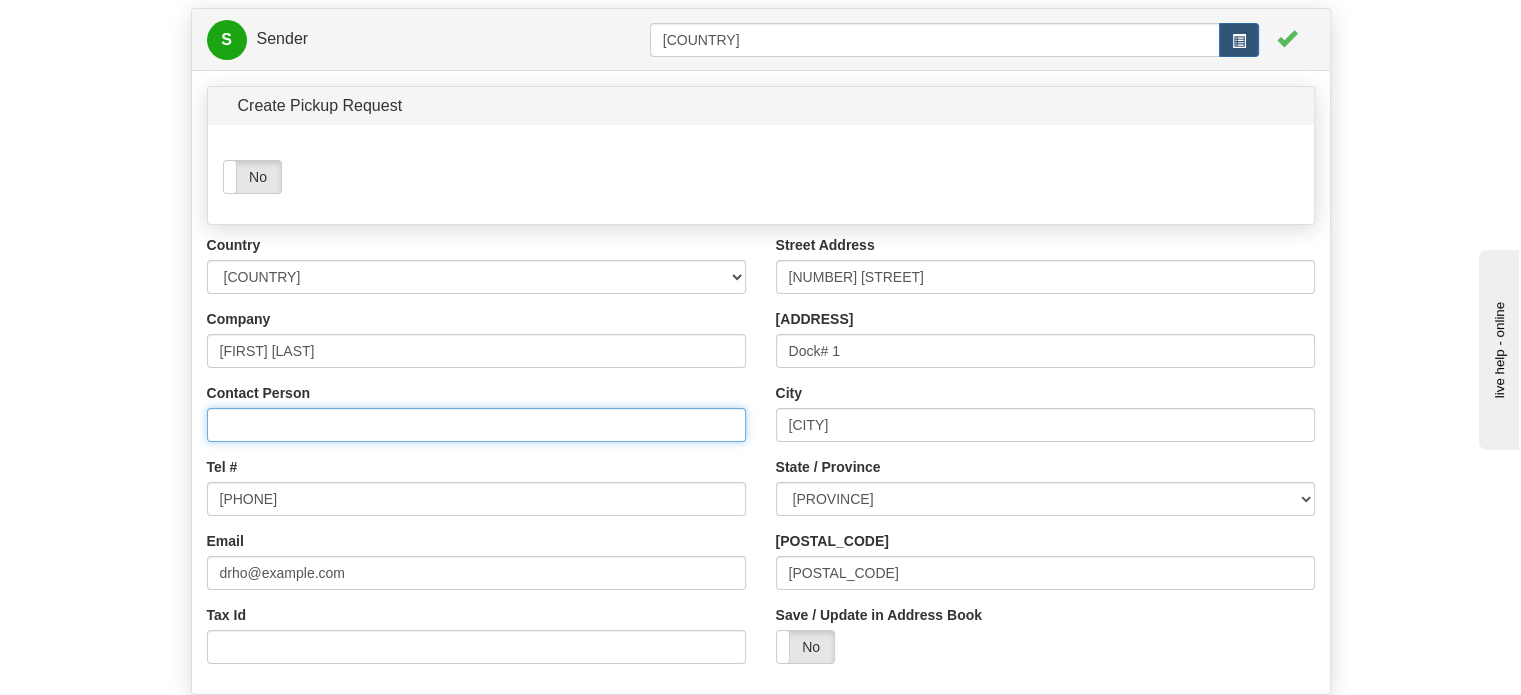 type 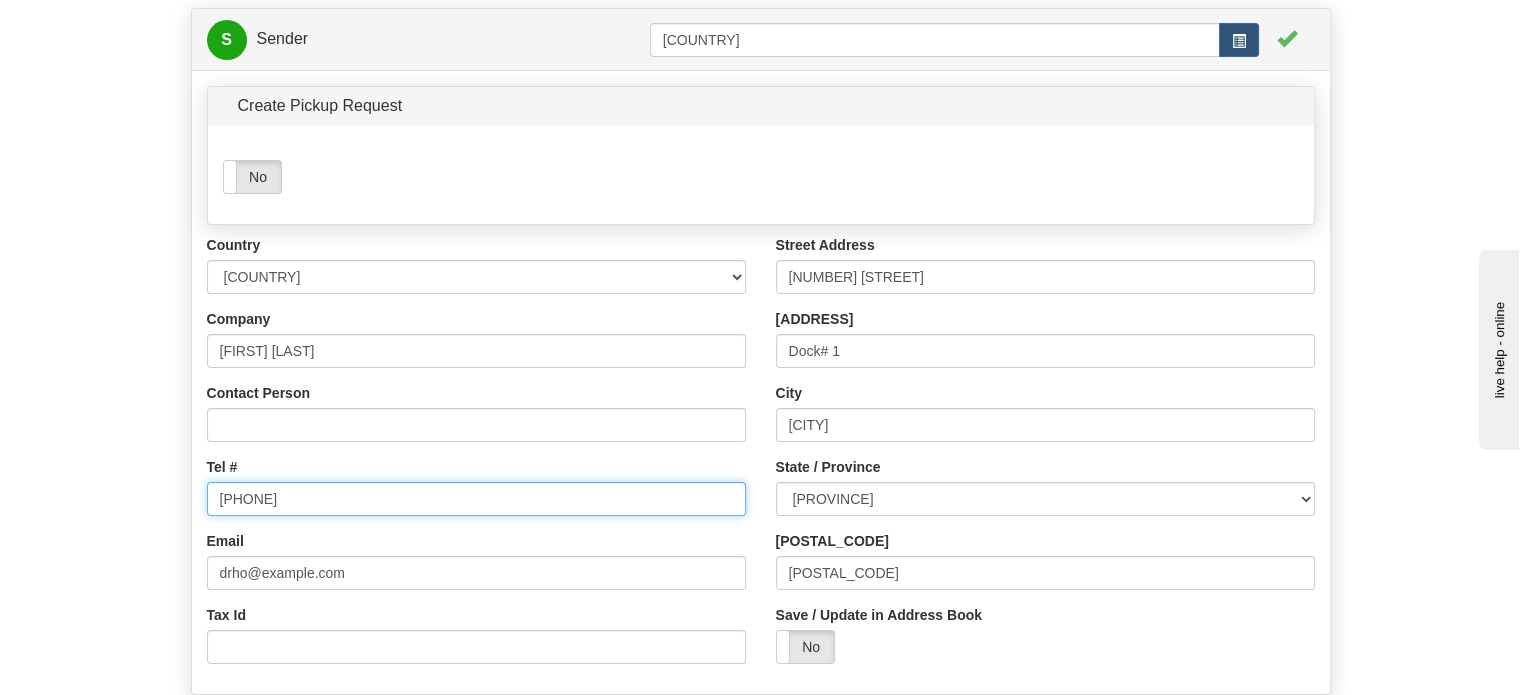 drag, startPoint x: 390, startPoint y: 547, endPoint x: 47, endPoint y: 496, distance: 346.7708 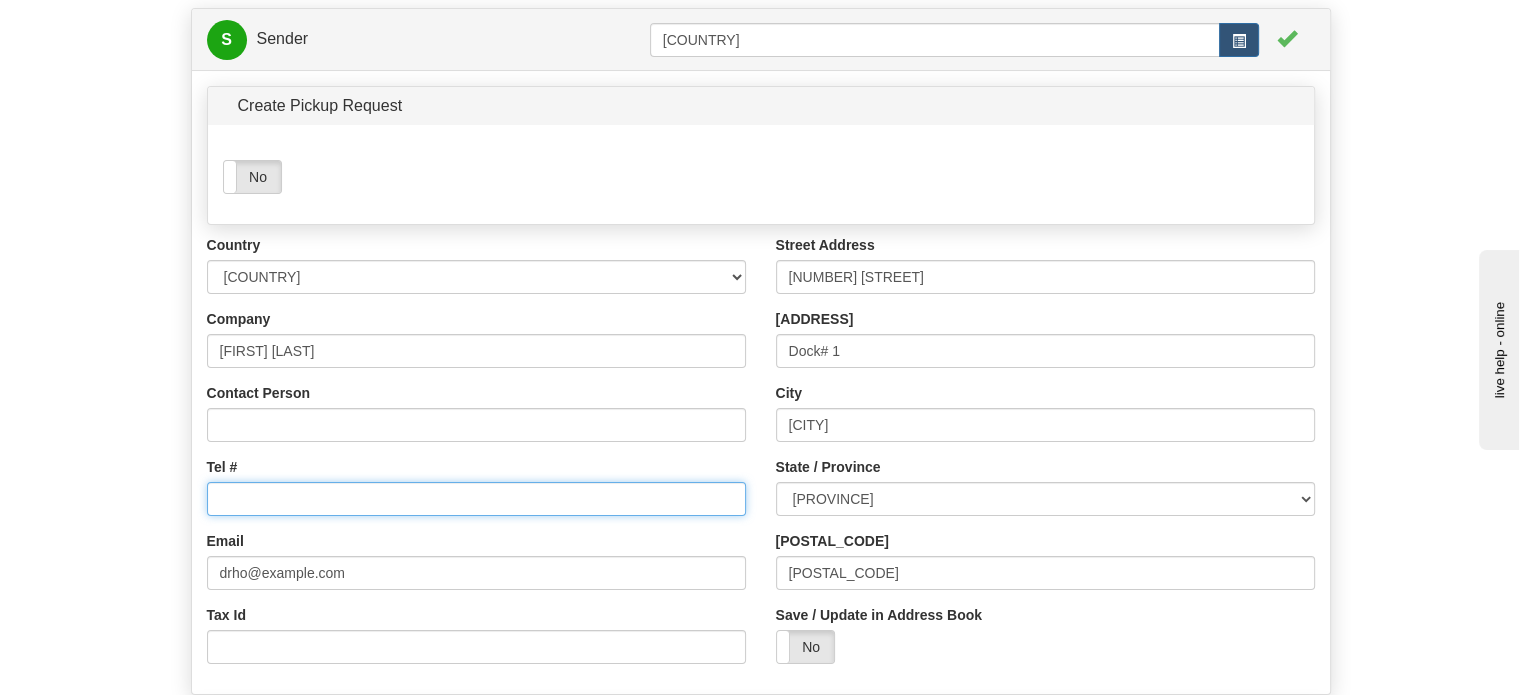 type 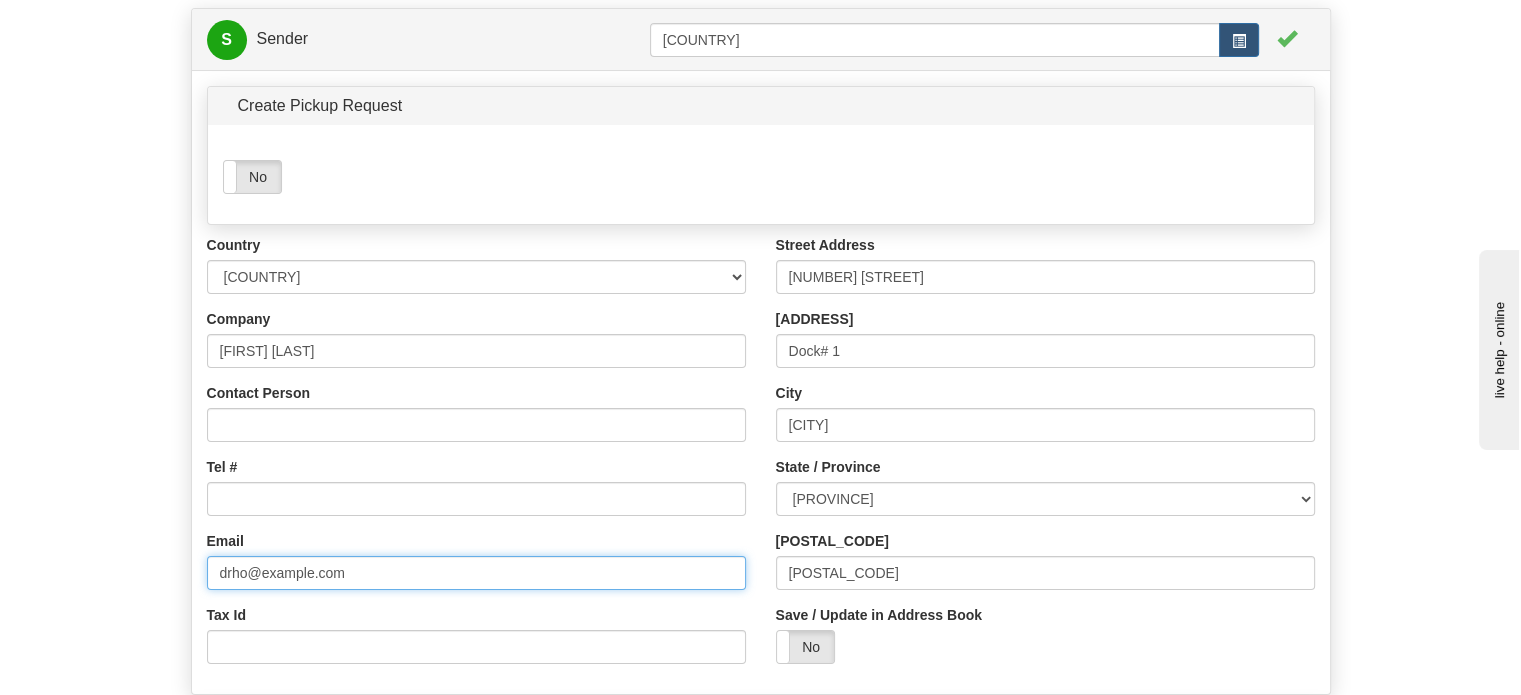 drag, startPoint x: 395, startPoint y: 631, endPoint x: 98, endPoint y: 589, distance: 299.955 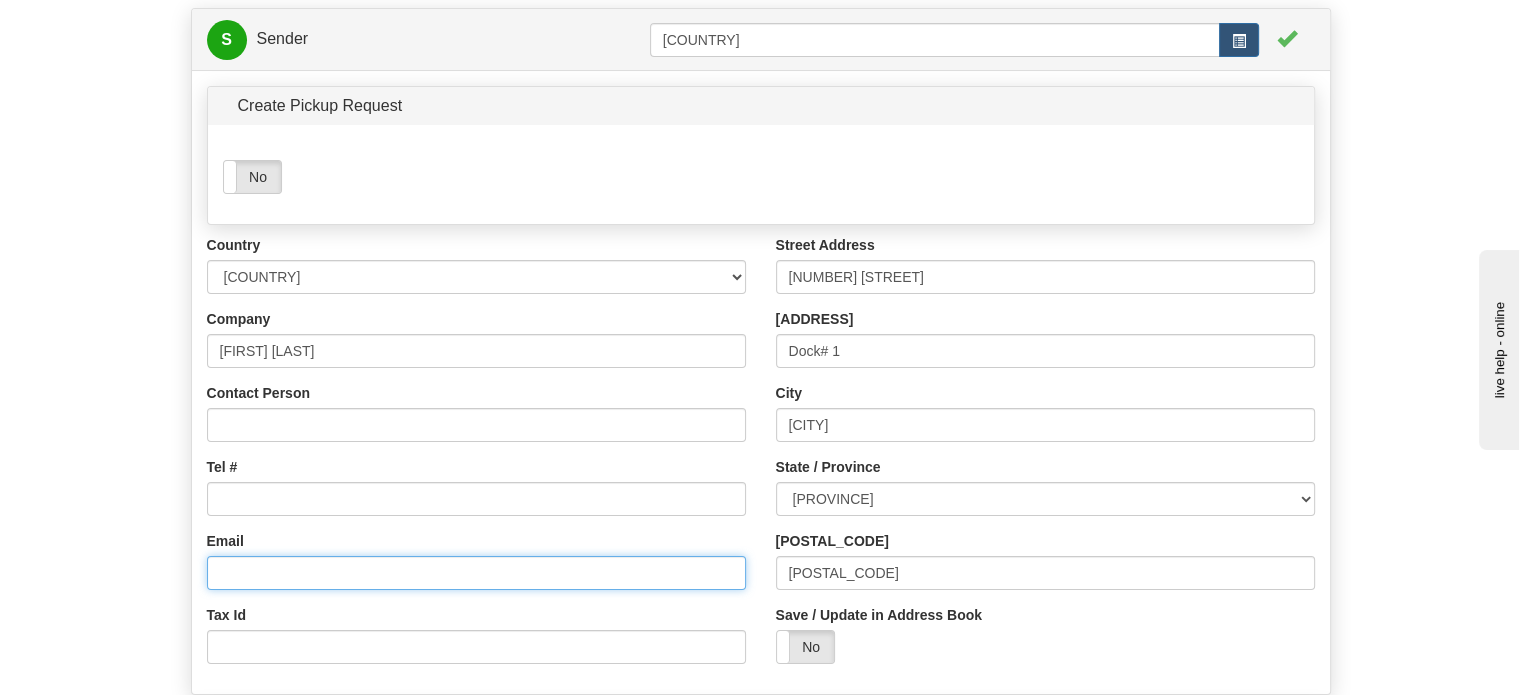 type 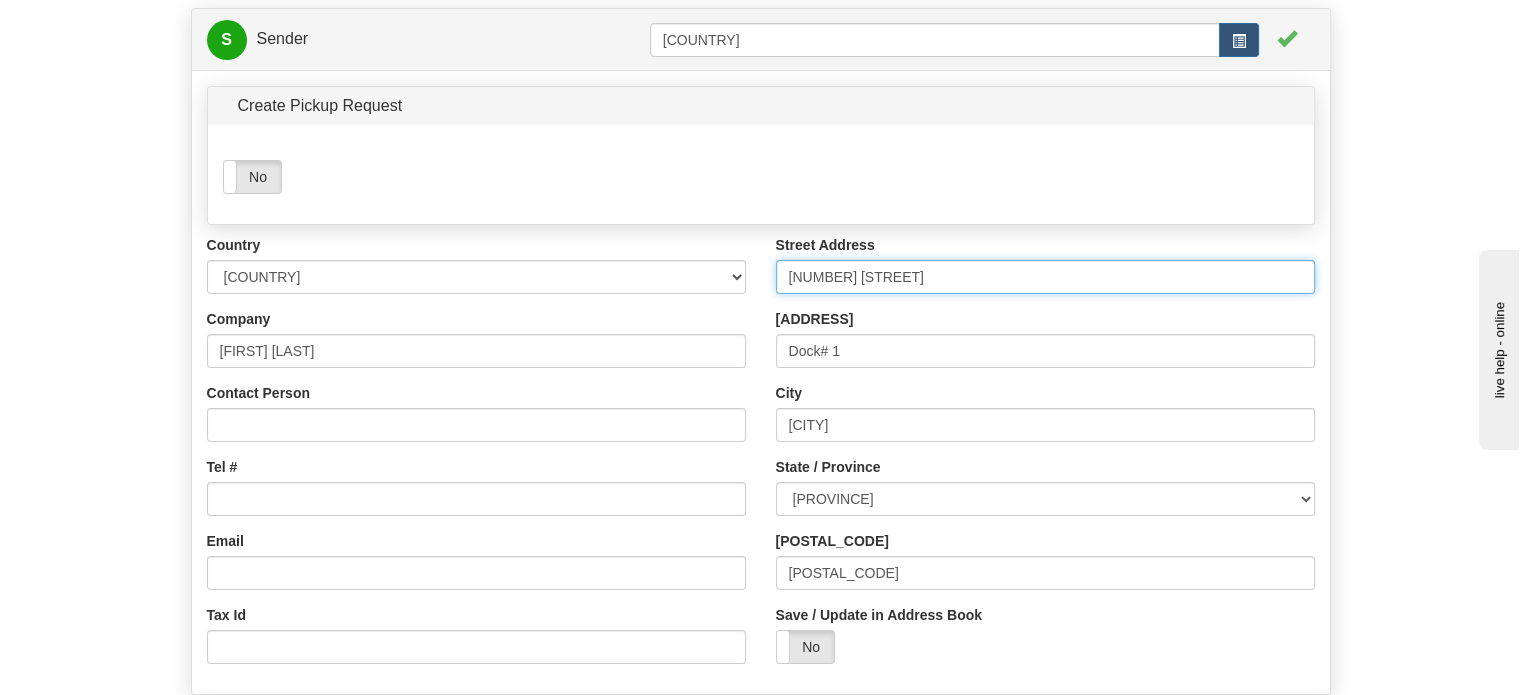 drag, startPoint x: 923, startPoint y: 311, endPoint x: 600, endPoint y: 281, distance: 324.3902 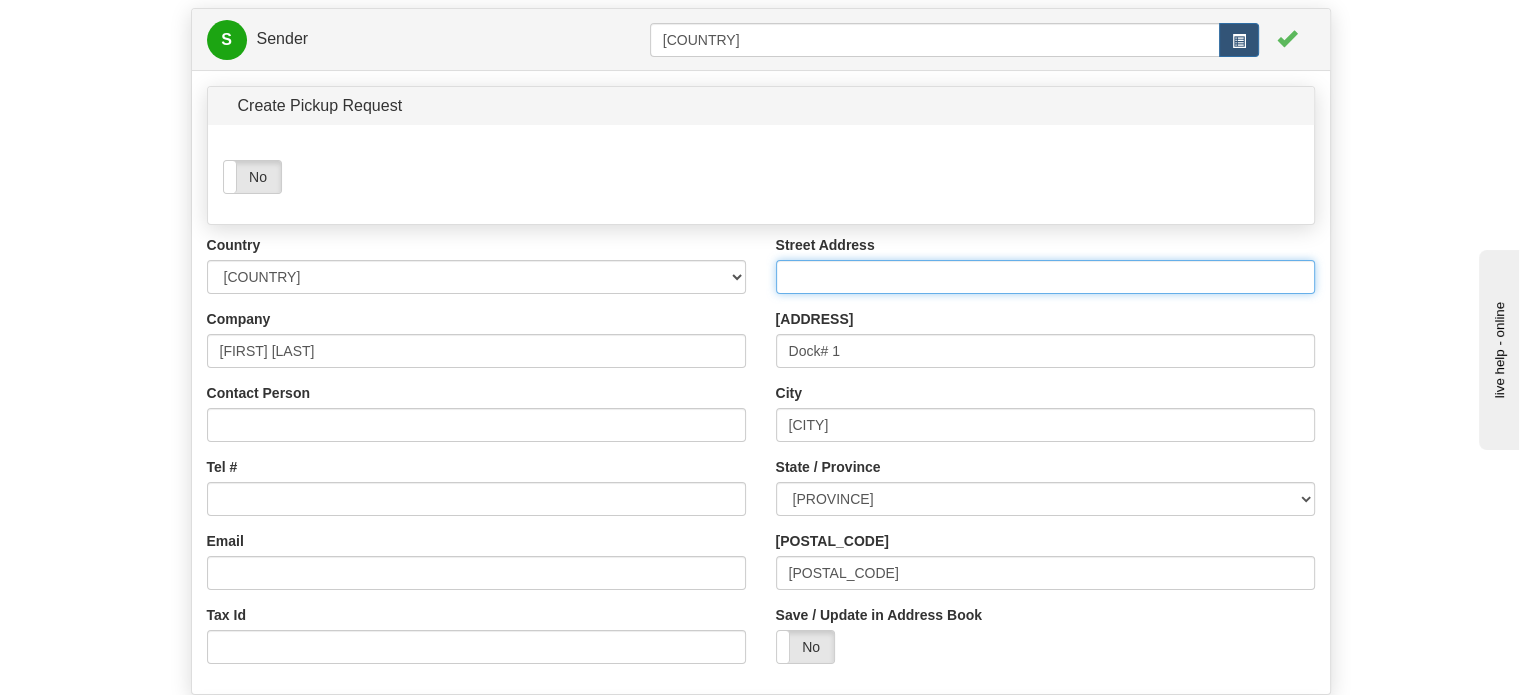type 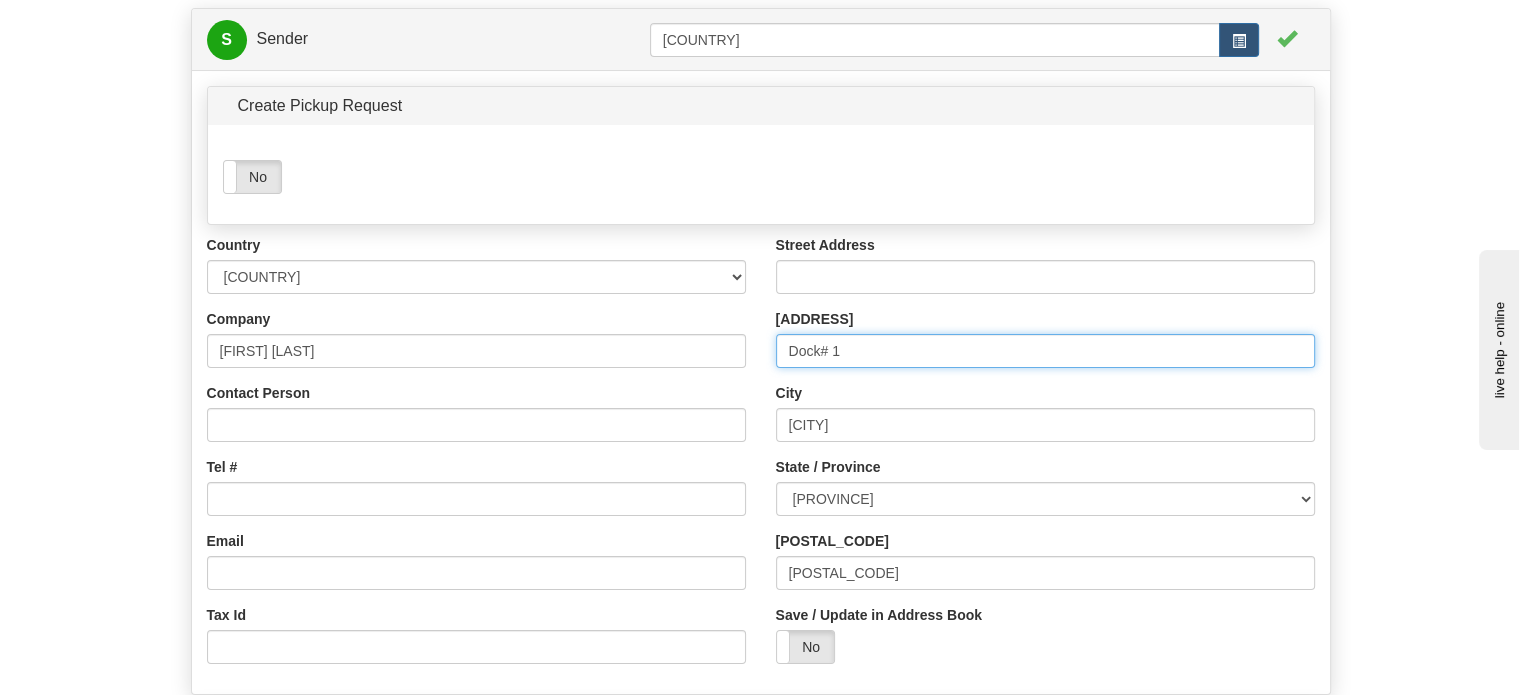 drag, startPoint x: 856, startPoint y: 401, endPoint x: 516, endPoint y: 401, distance: 340 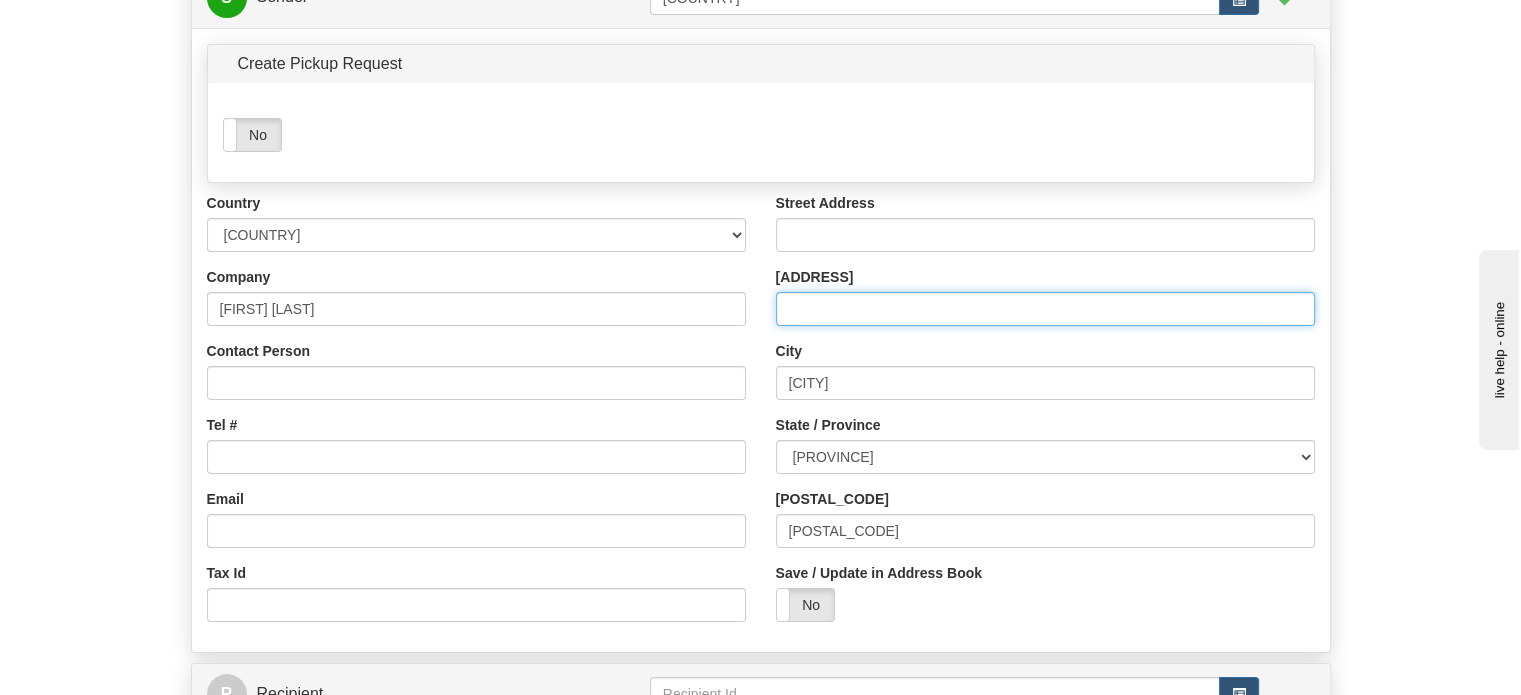 scroll, scrollTop: 300, scrollLeft: 0, axis: vertical 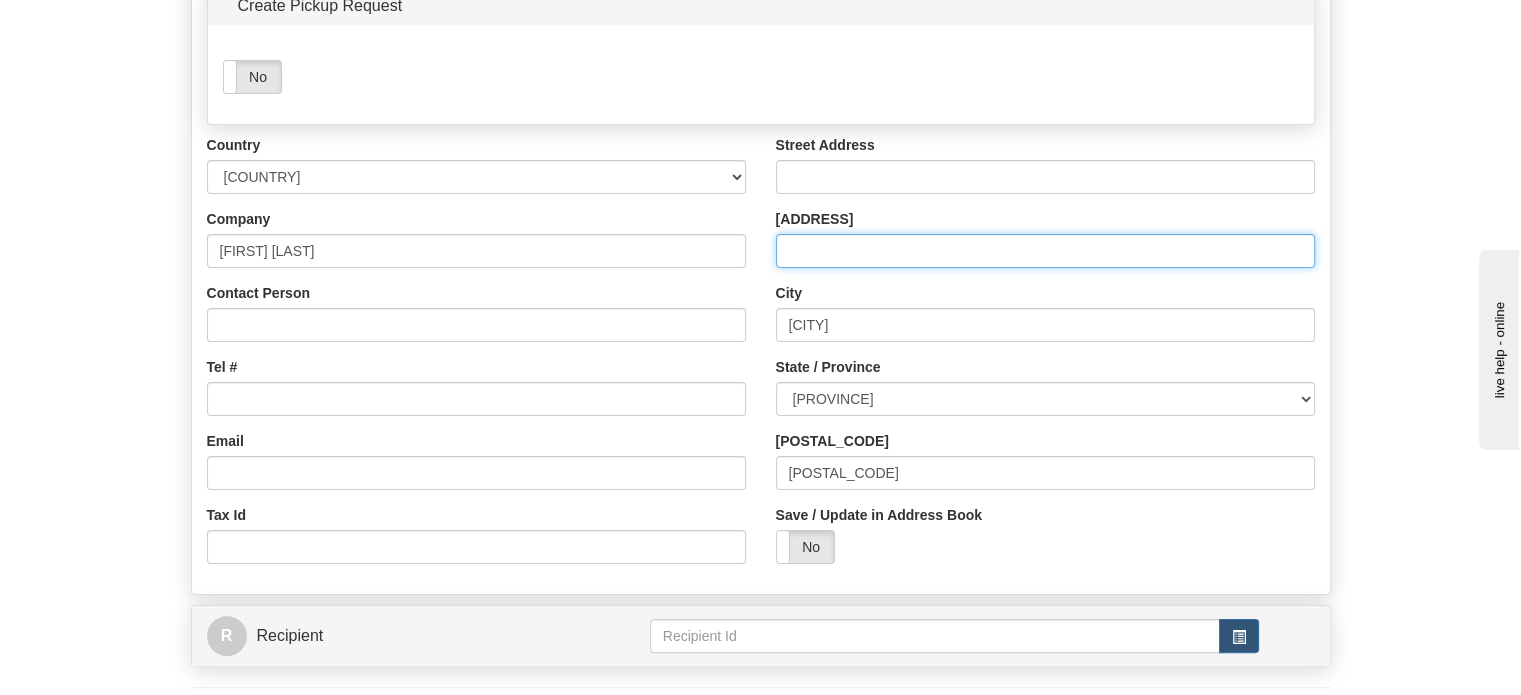type 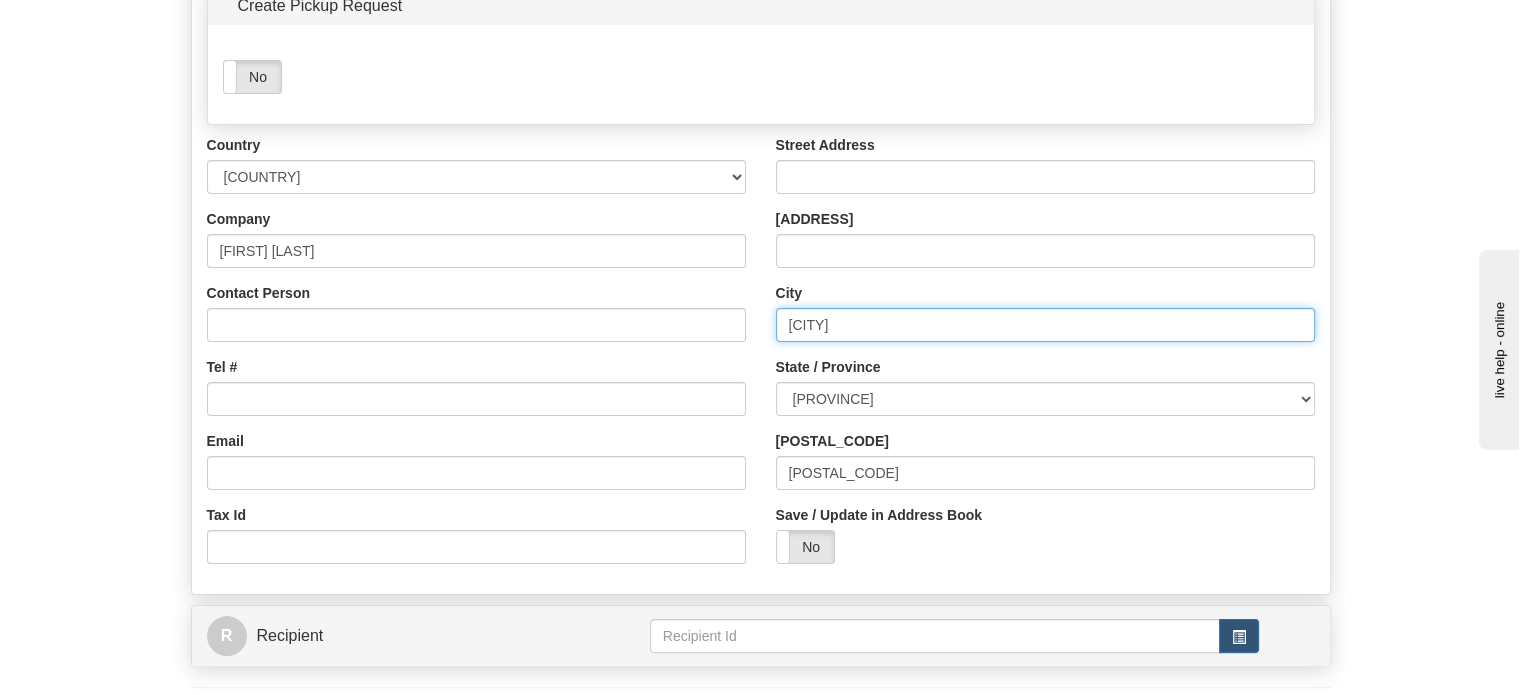drag, startPoint x: 893, startPoint y: 375, endPoint x: 572, endPoint y: 347, distance: 322.21887 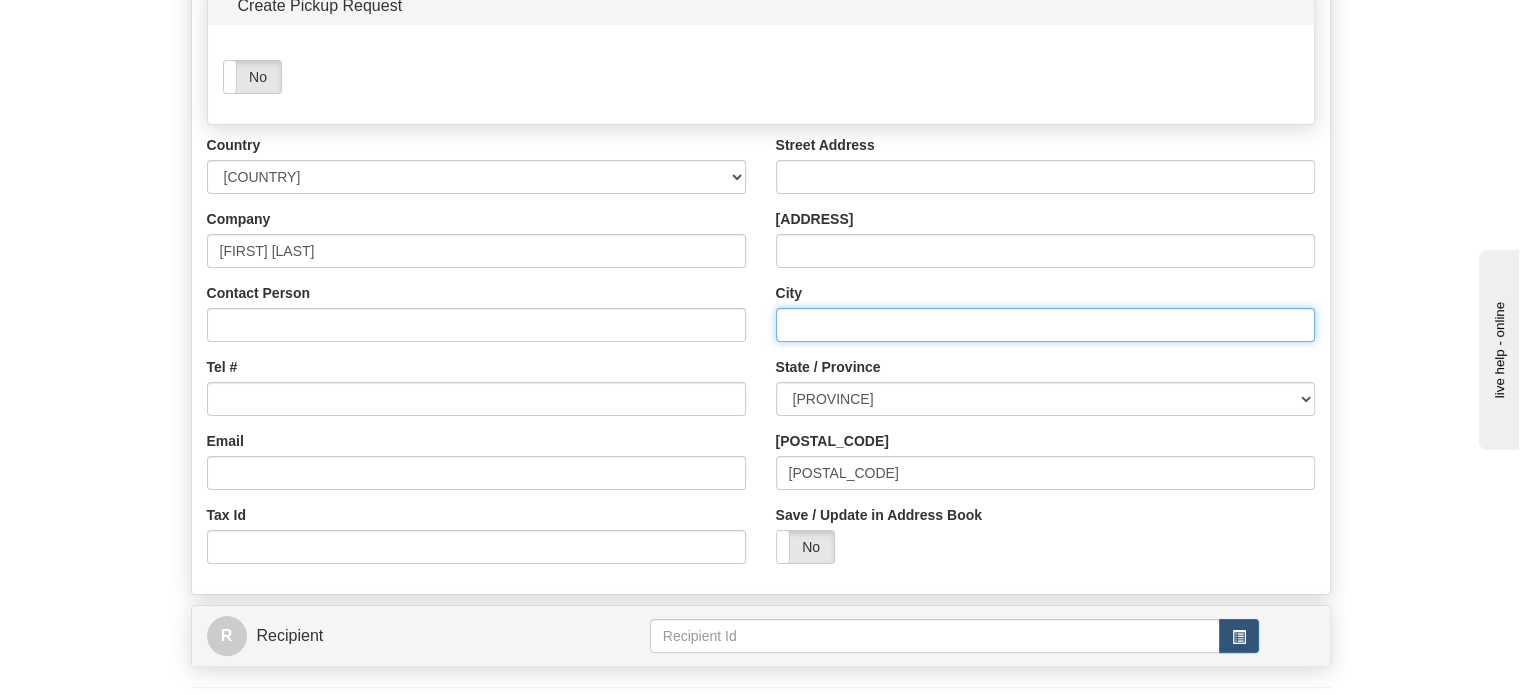 type 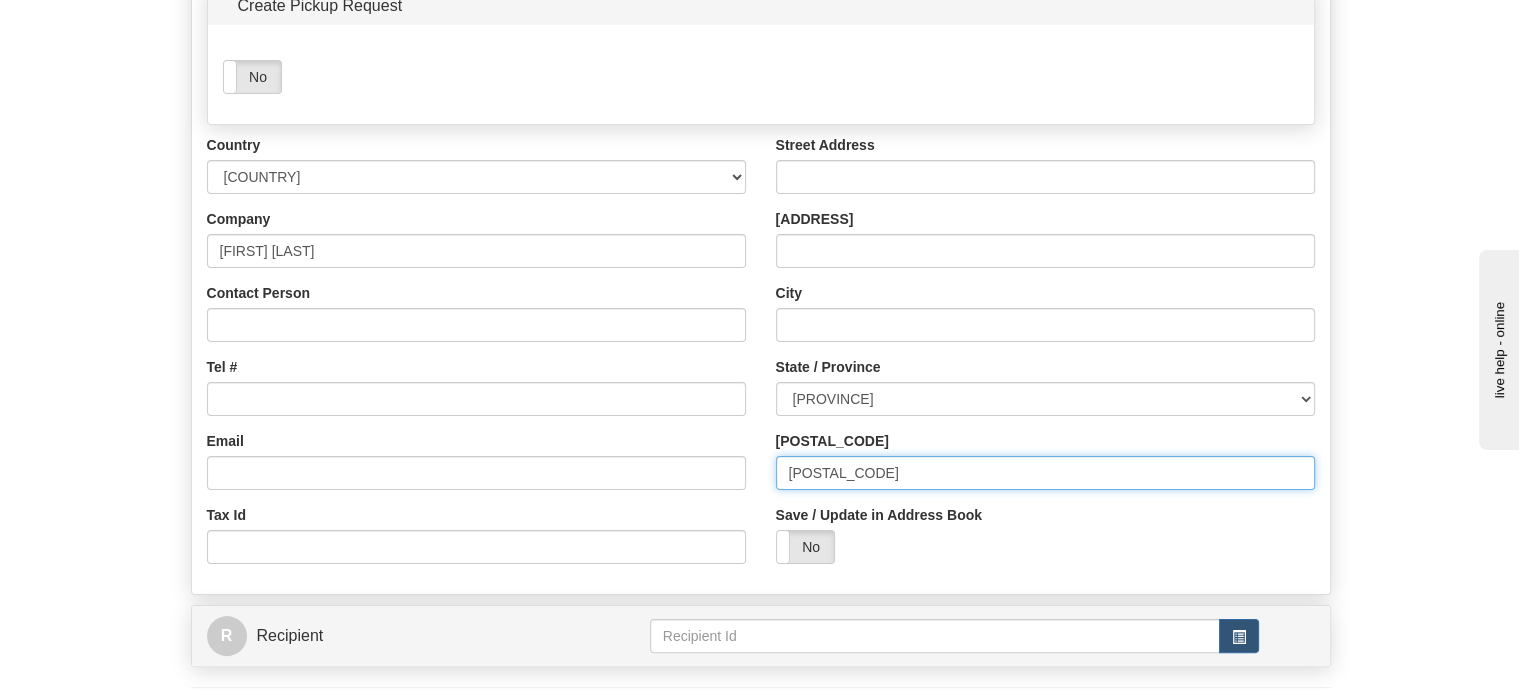 drag, startPoint x: 851, startPoint y: 516, endPoint x: 430, endPoint y: 468, distance: 423.7275 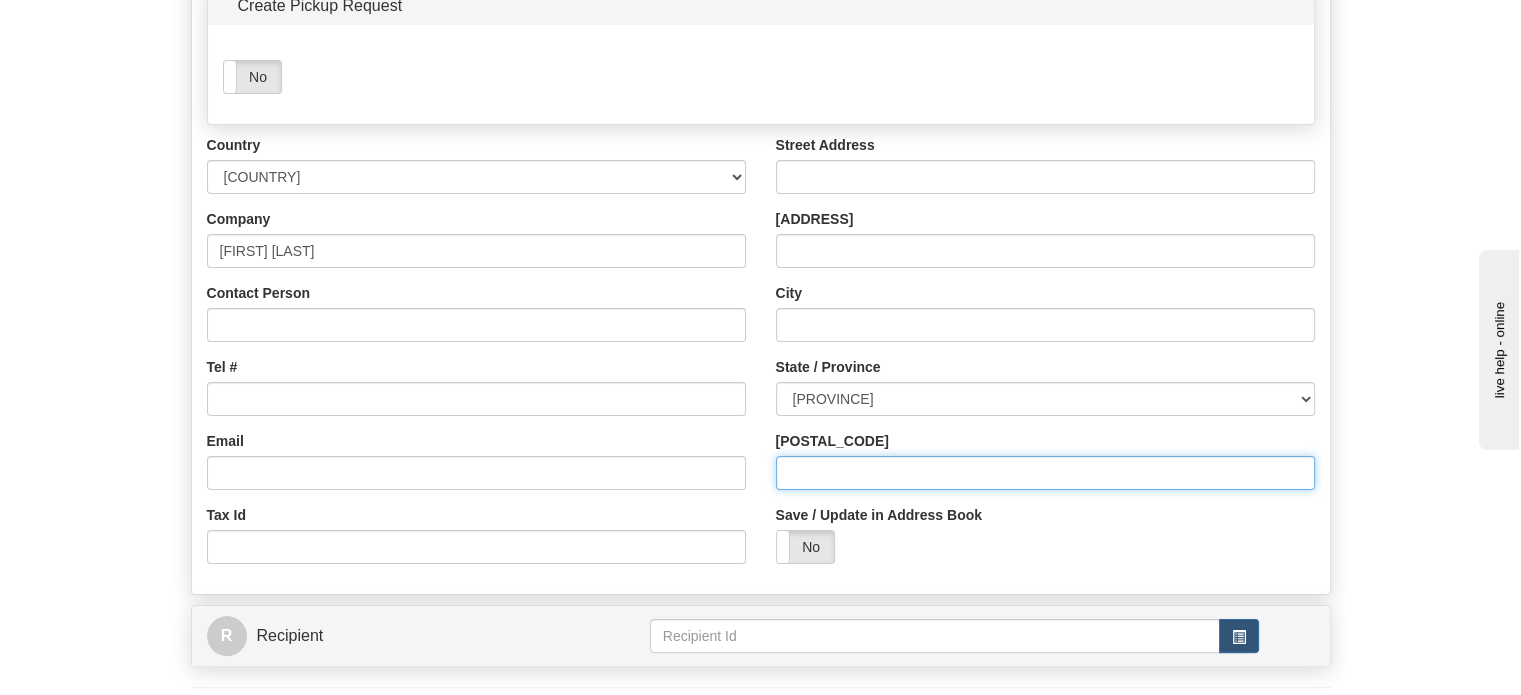 type 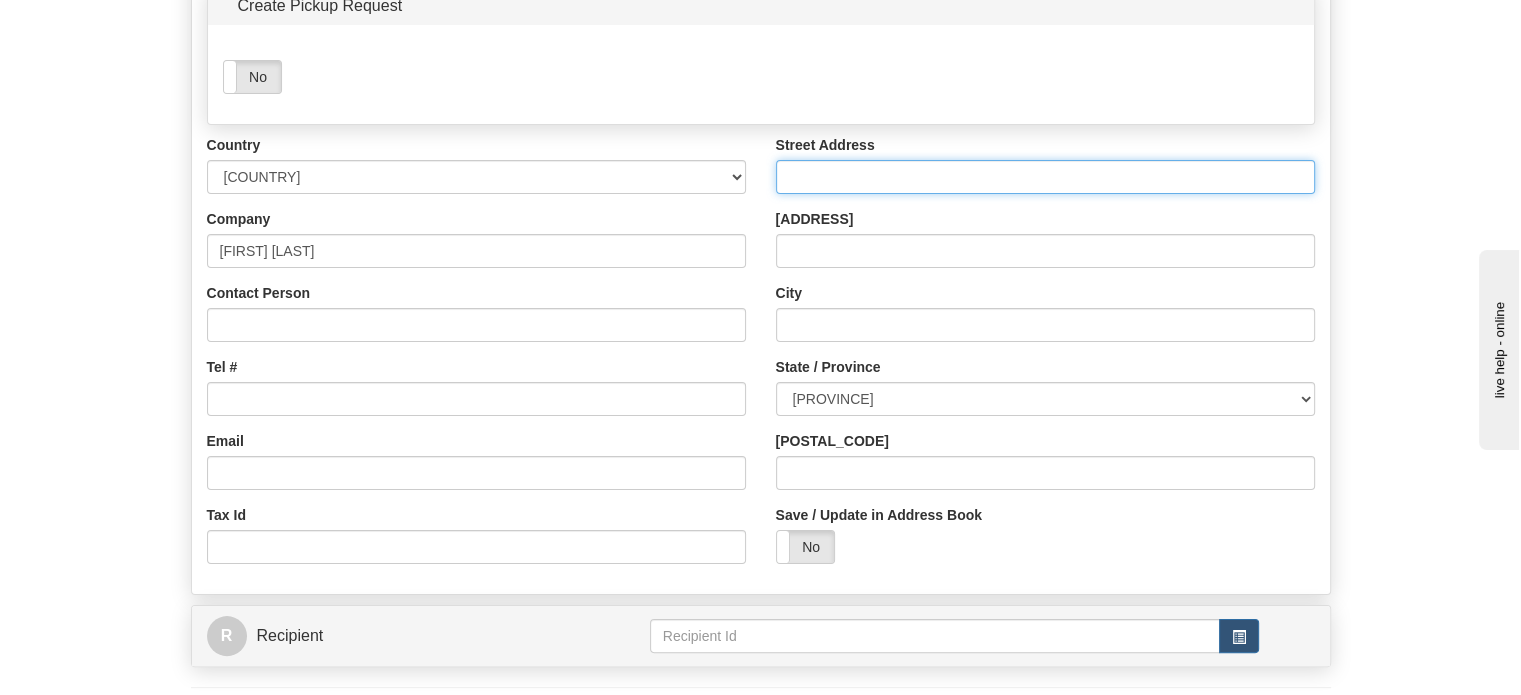 click on "Street Address" at bounding box center (1045, 177) 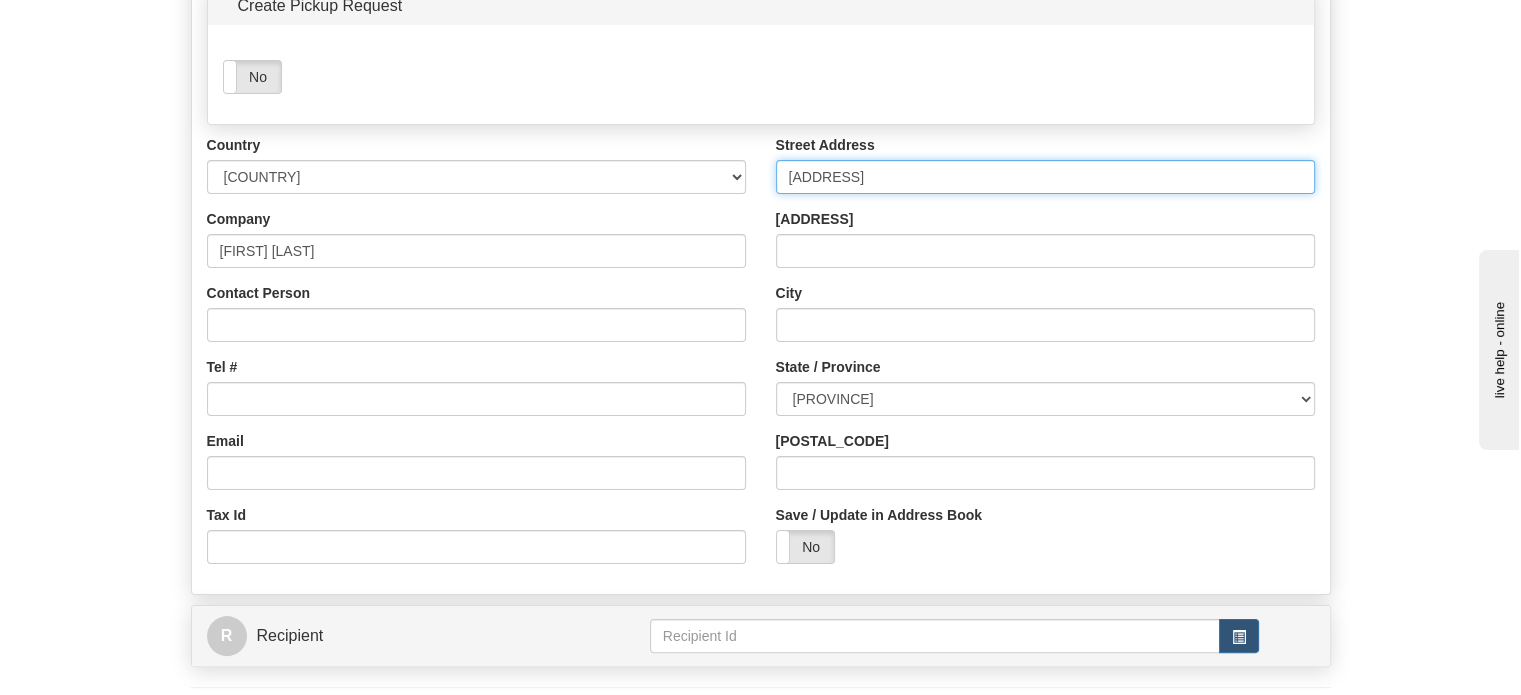 type on "[ADDRESS]" 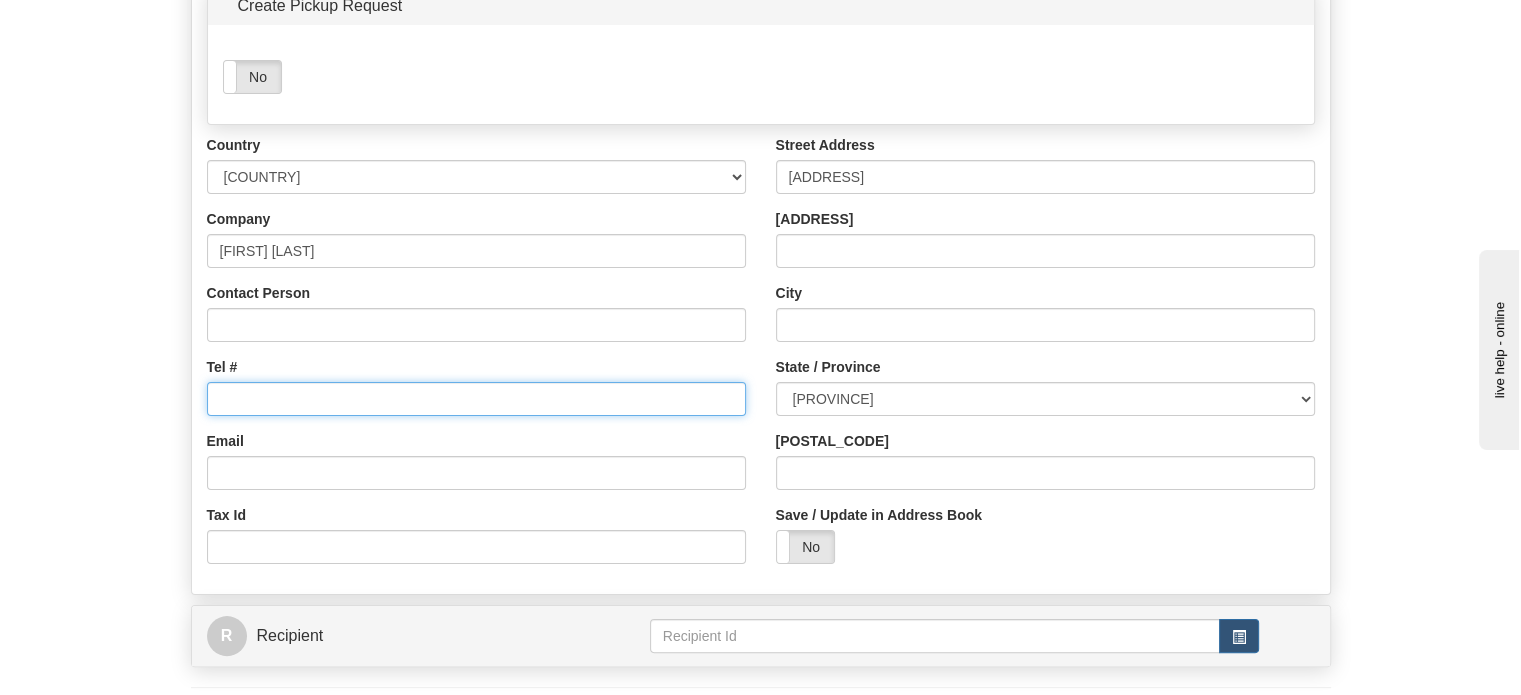 click on "Tel #" at bounding box center (476, 399) 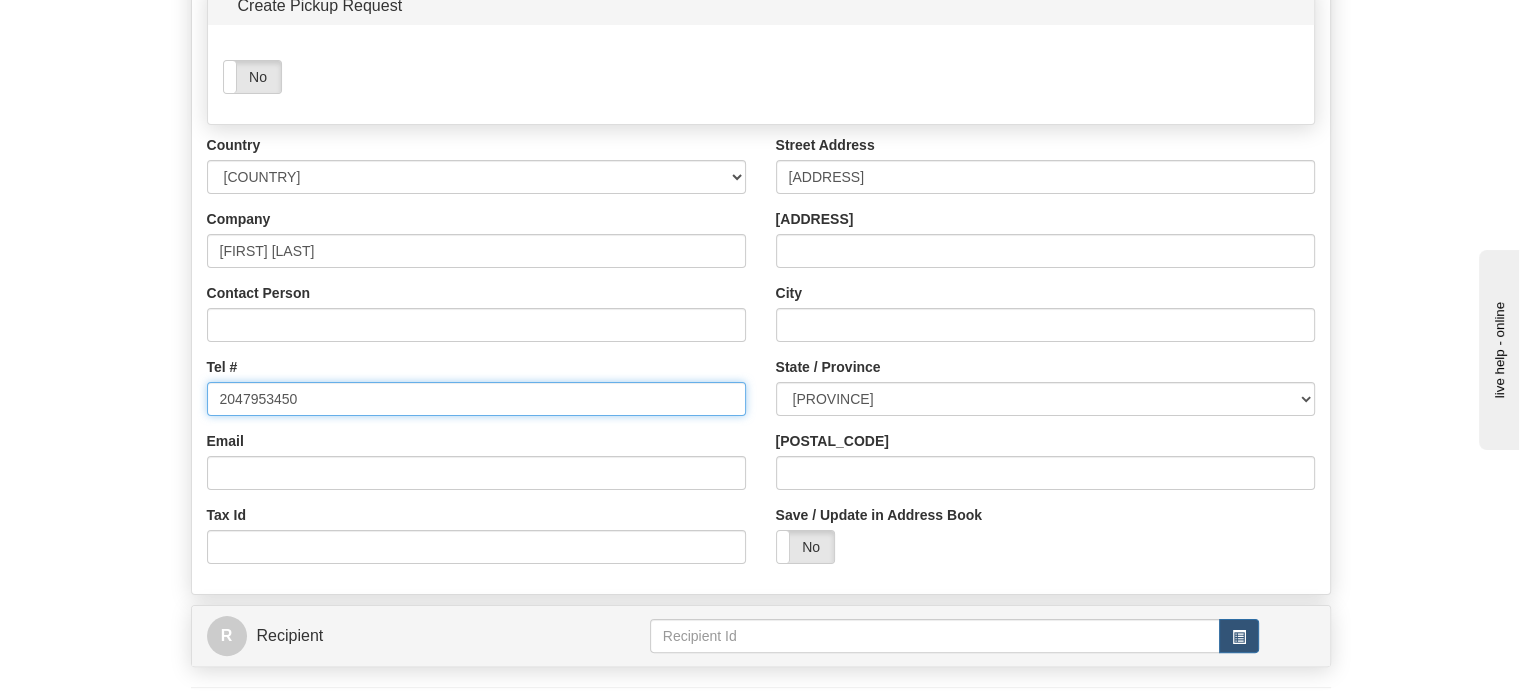 type on "2047953450" 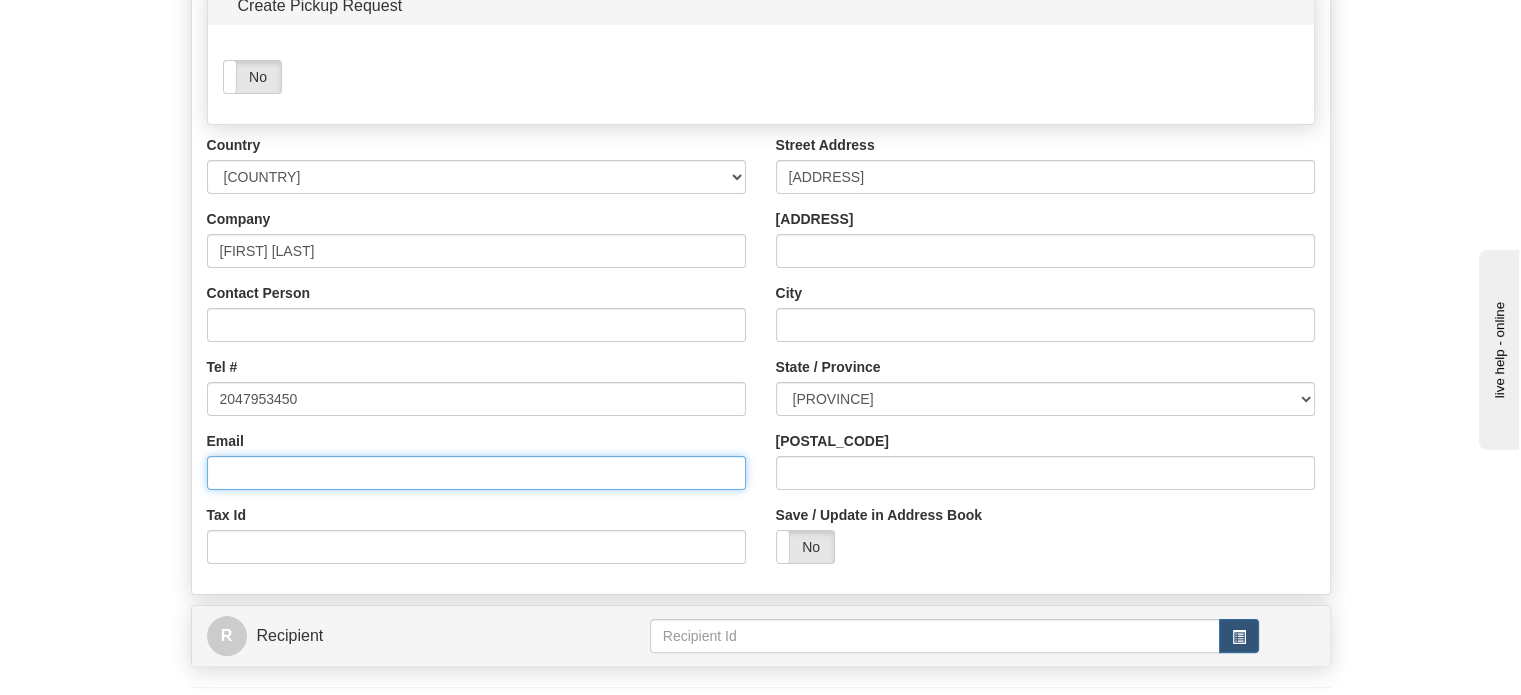 click on "Email" at bounding box center (476, 473) 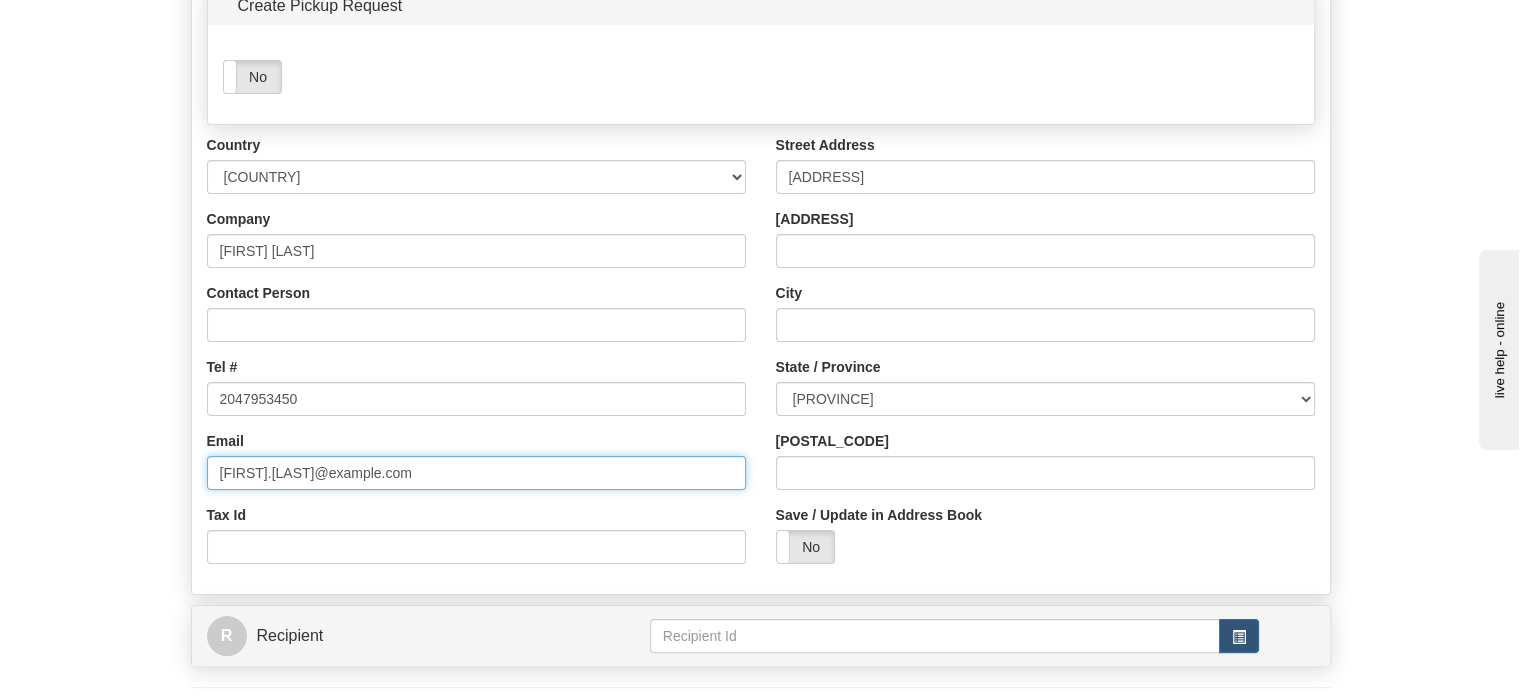 type on "[FIRST].[LAST]@example.com" 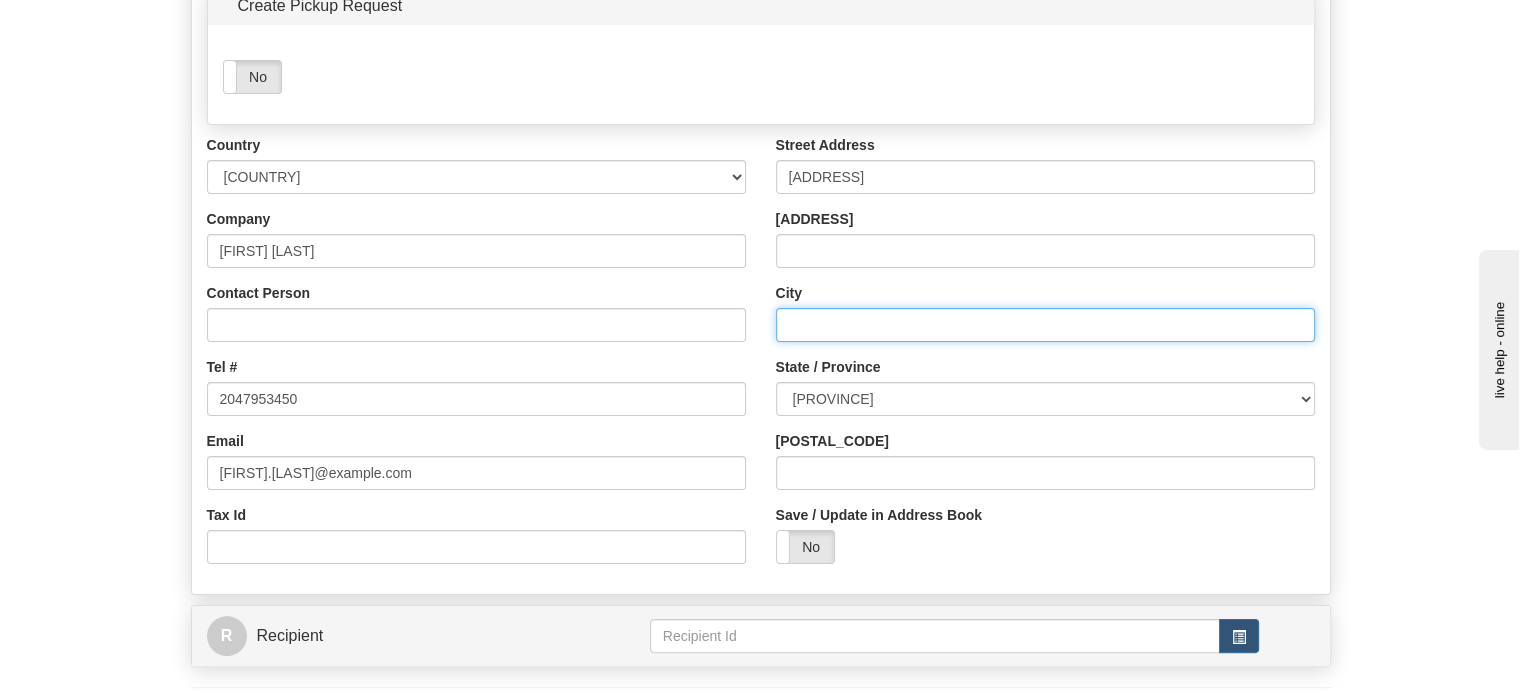 click on "City" at bounding box center [1045, 325] 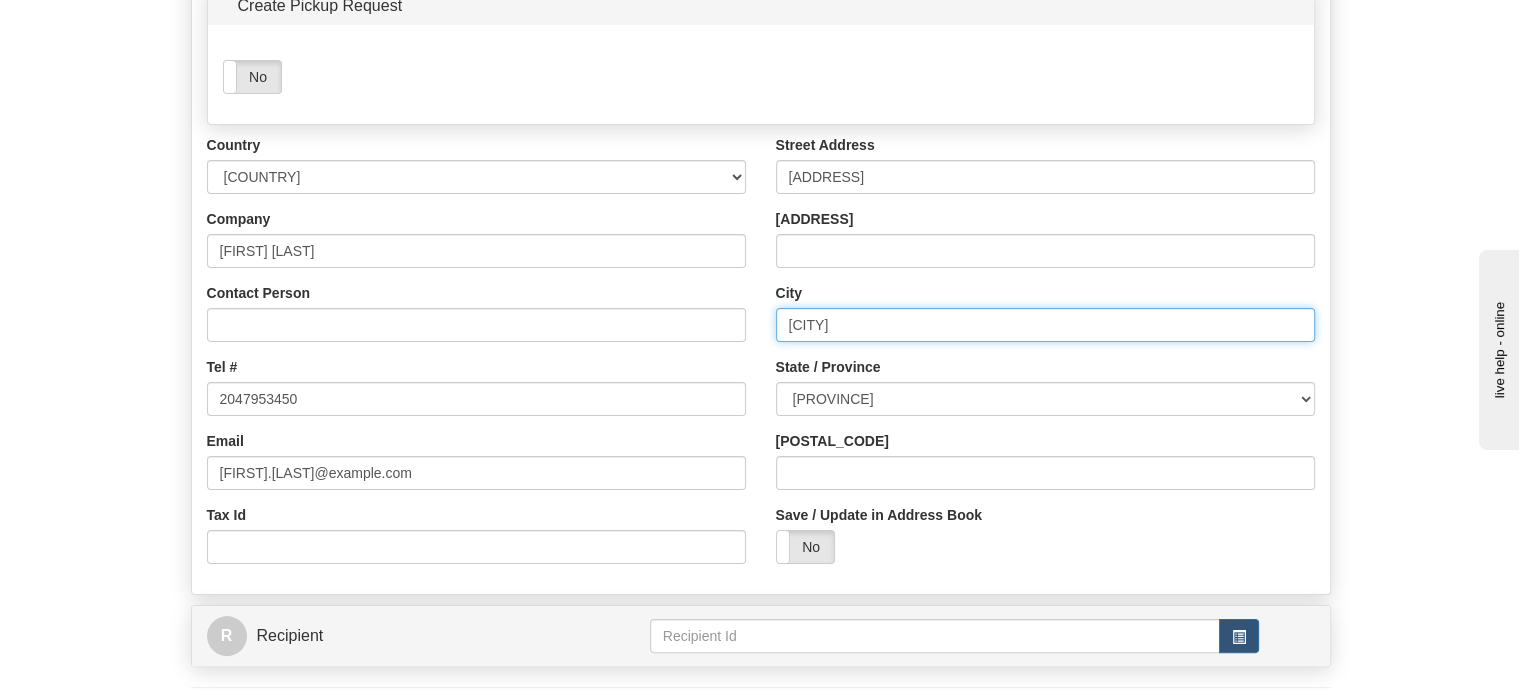 type on "[CITY]" 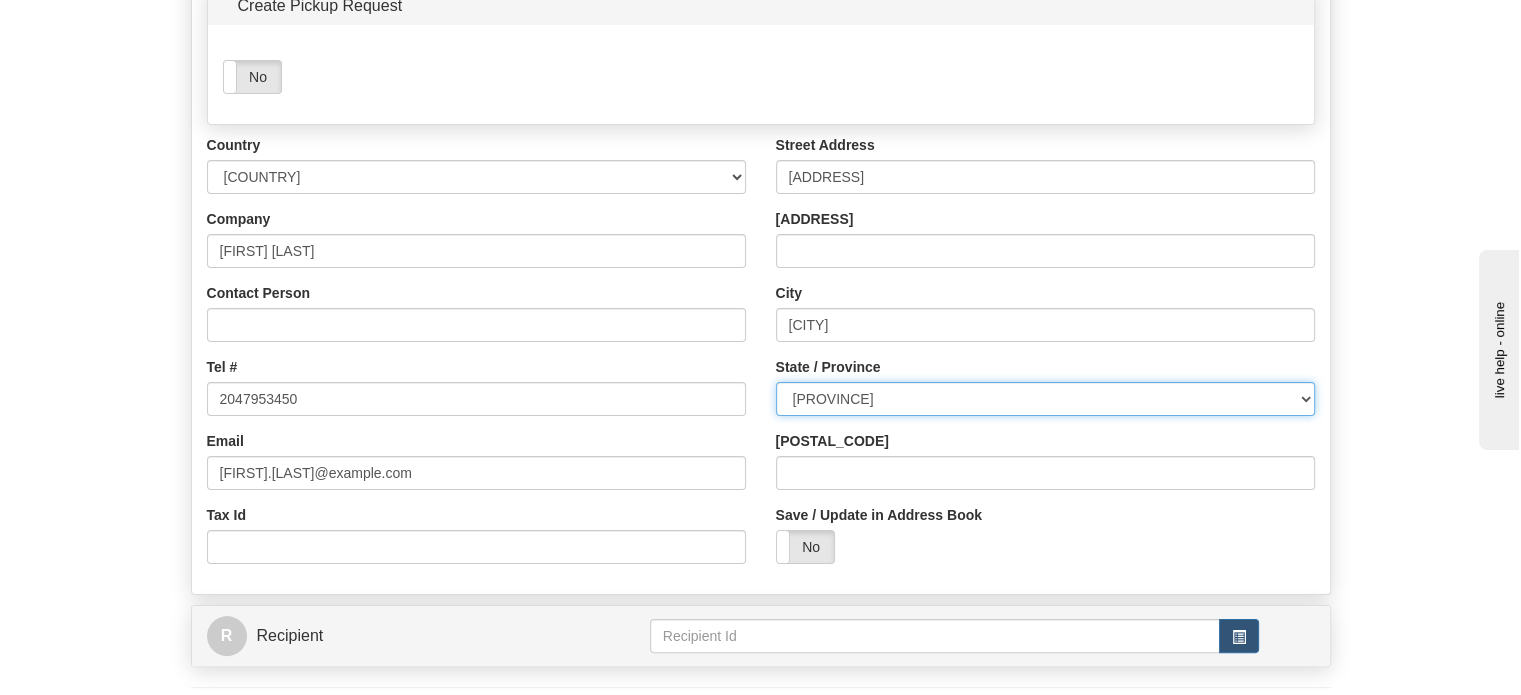 click on "[PROVINCE] [PROVINCE] [PROVINCE] [PROVINCE] [PROVINCE] [PROVINCE] [PROVINCE] [PROVINCE] [PROVINCE] [PROVINCE] [PROVINCE] [PROVINCE]" at bounding box center [1045, 399] 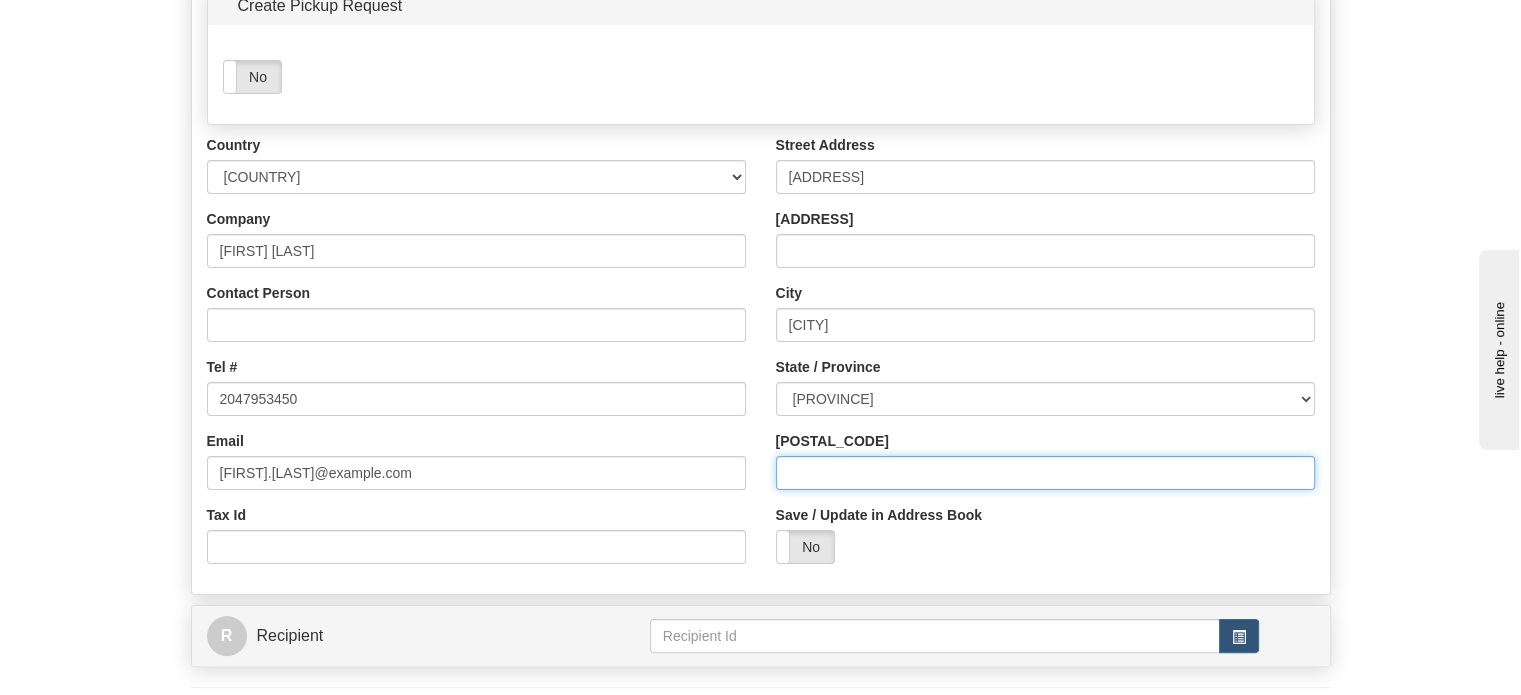 click on "[POSTAL_CODE]" at bounding box center (1045, 473) 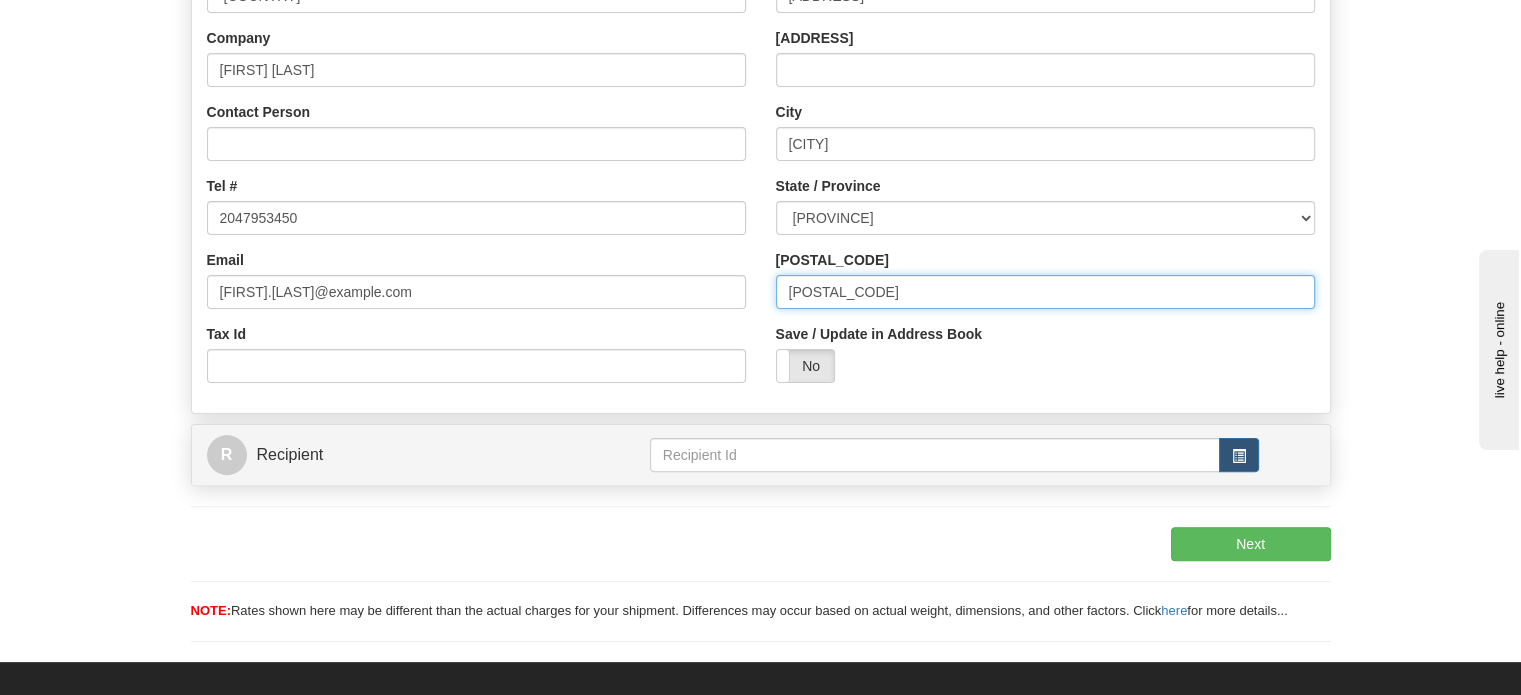 scroll, scrollTop: 600, scrollLeft: 0, axis: vertical 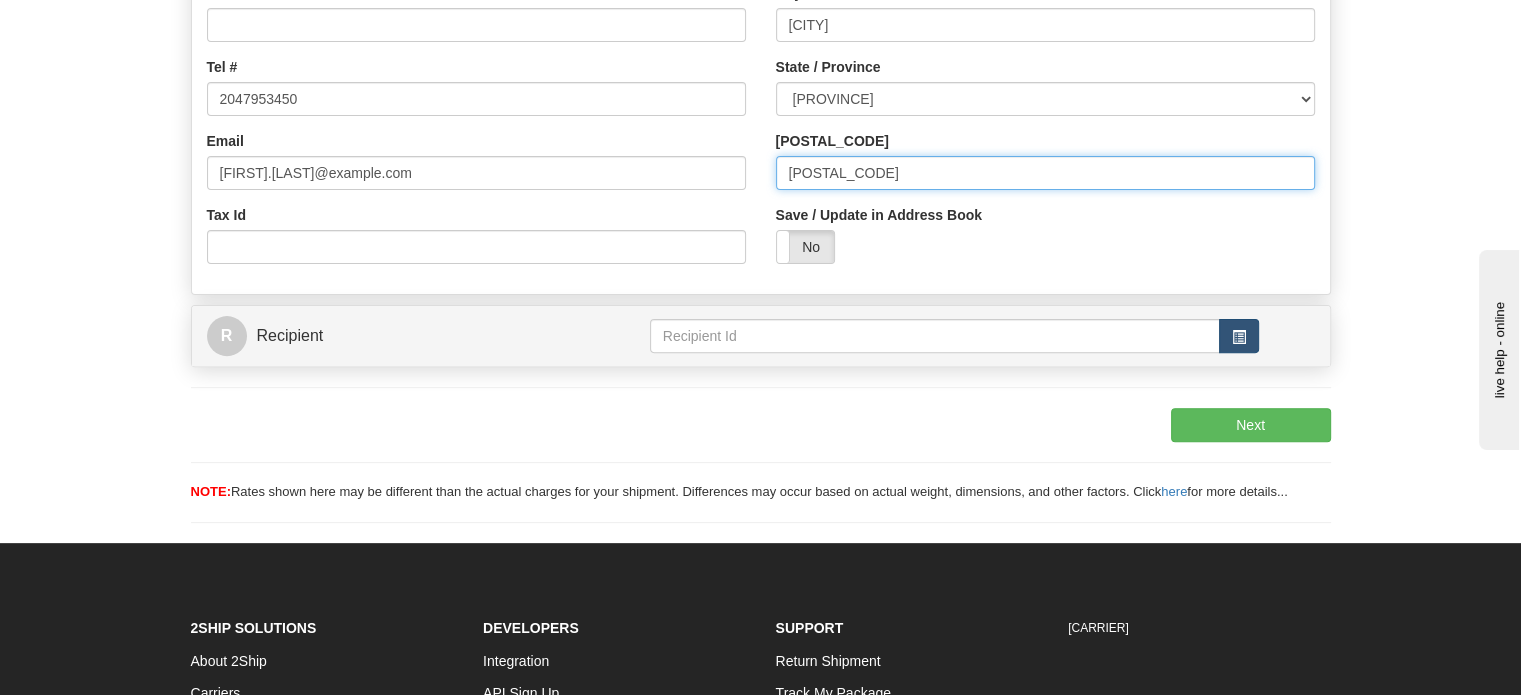 type on "[POSTAL_CODE]" 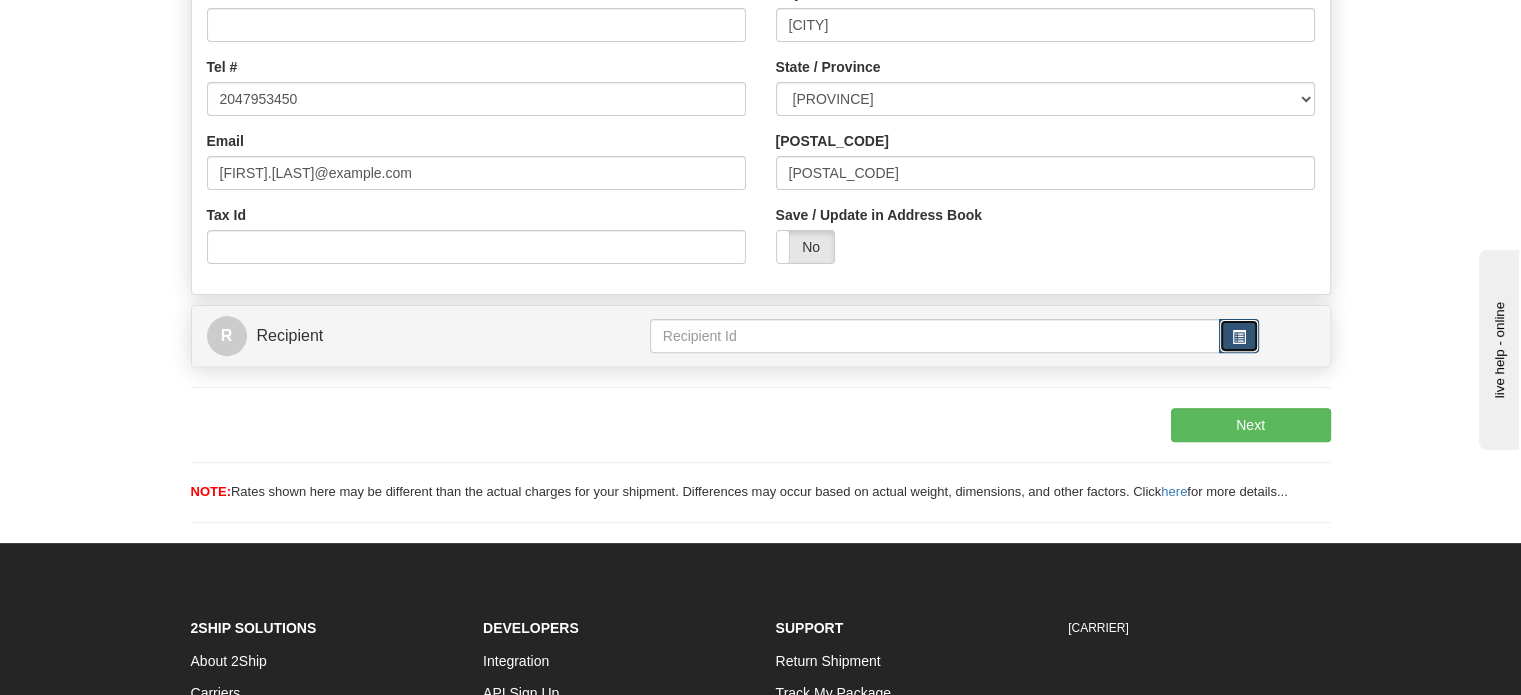 click at bounding box center (1239, 336) 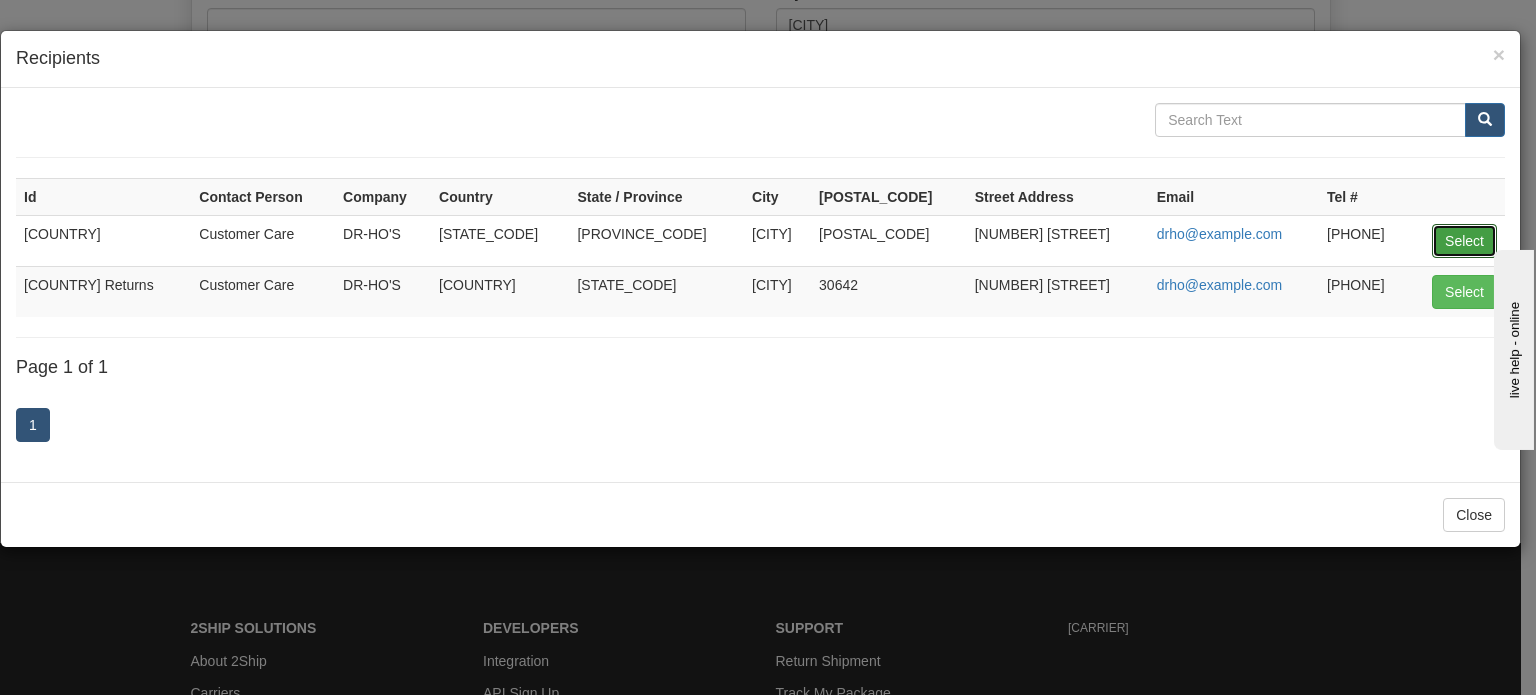 click on "Select" at bounding box center (1464, 241) 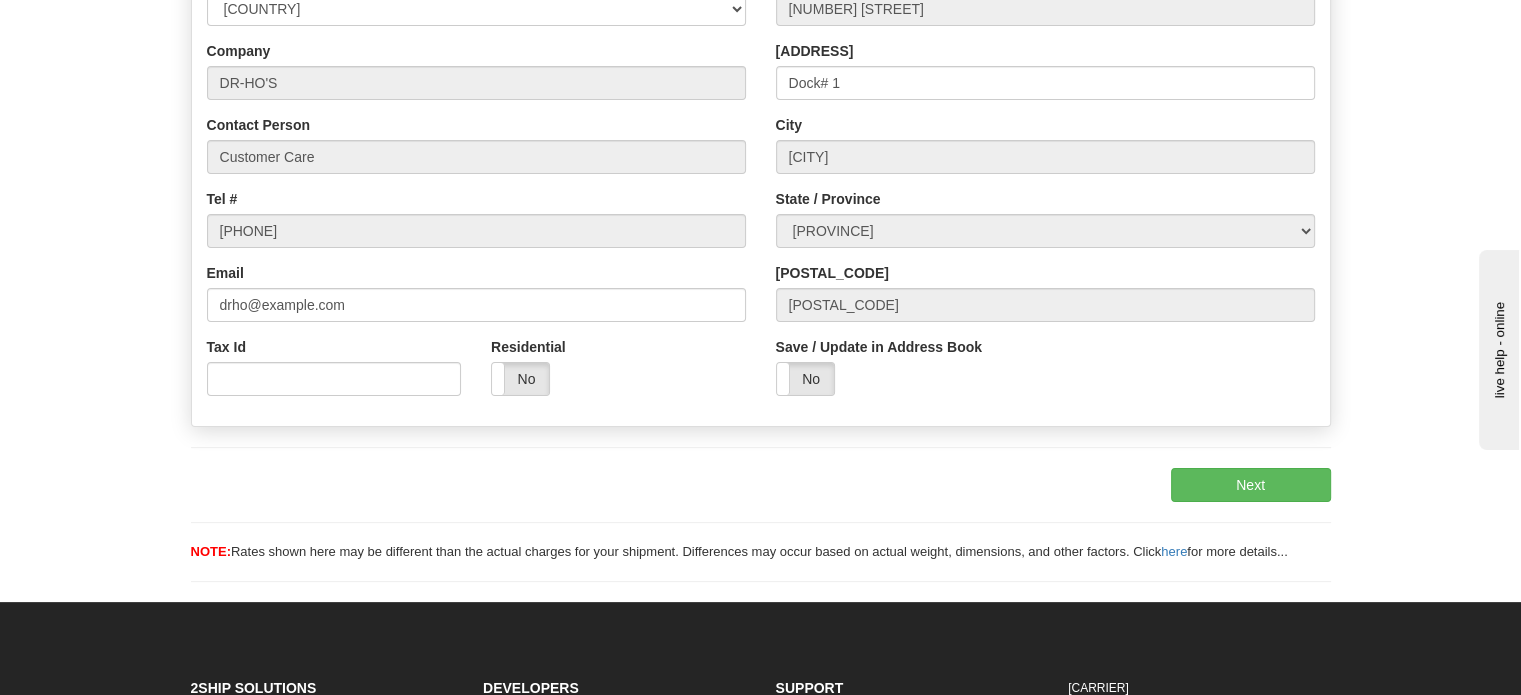 scroll, scrollTop: 400, scrollLeft: 0, axis: vertical 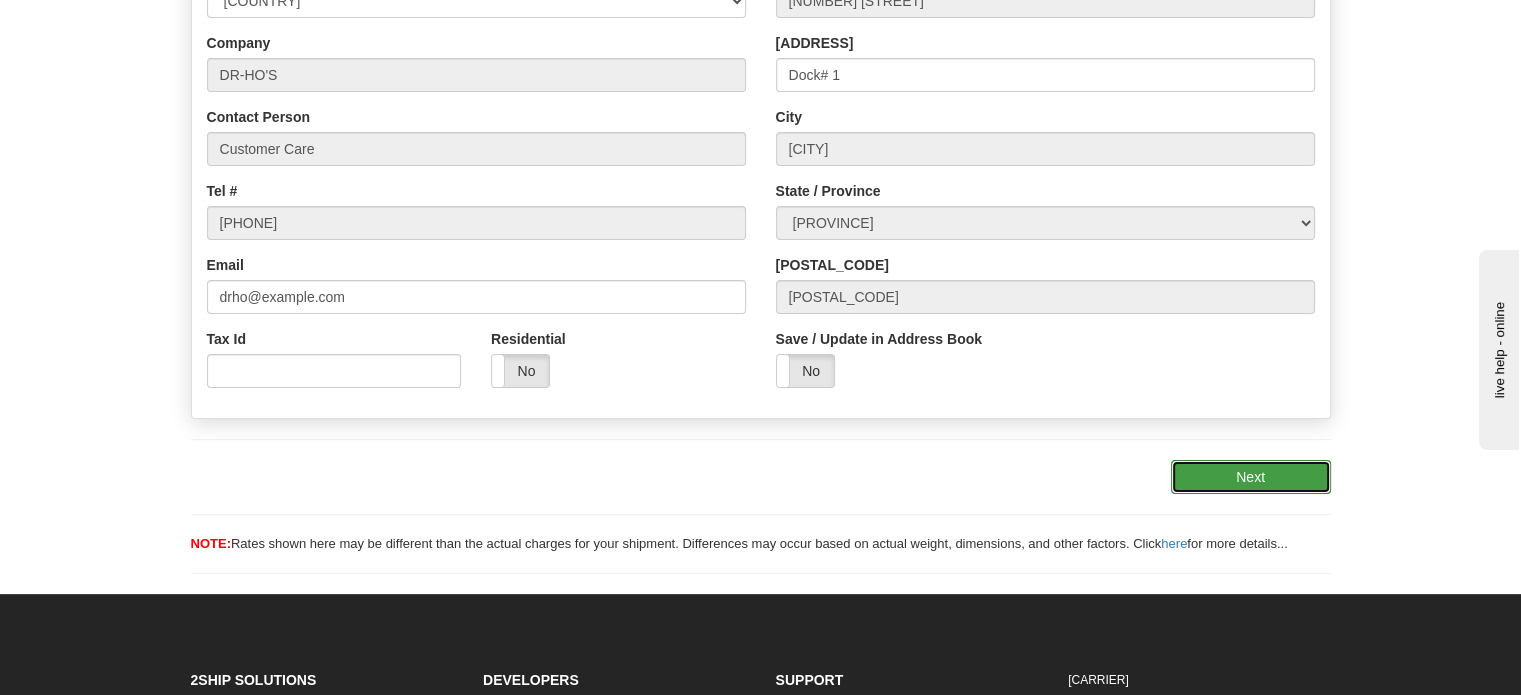 click on "Next" at bounding box center [1251, 477] 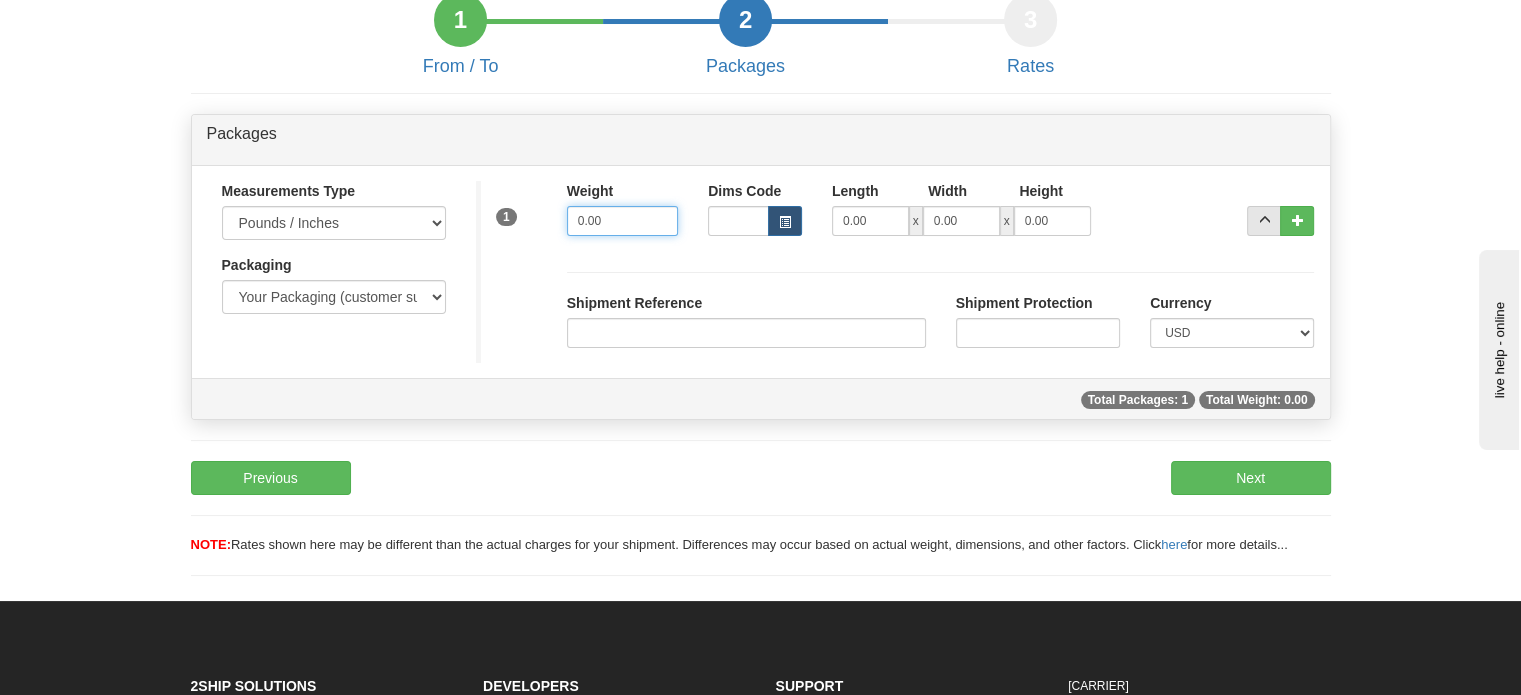 drag, startPoint x: 629, startPoint y: 261, endPoint x: 343, endPoint y: 255, distance: 286.06293 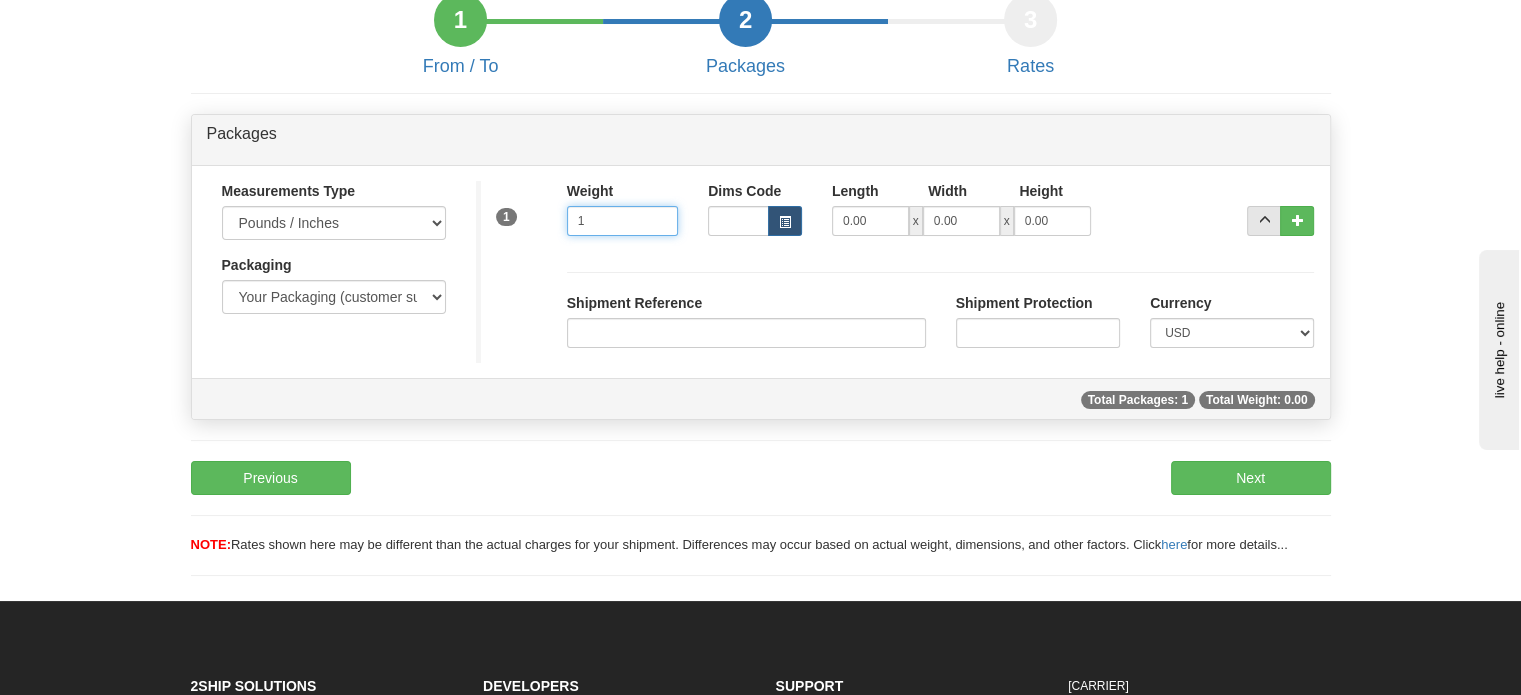 type on "1" 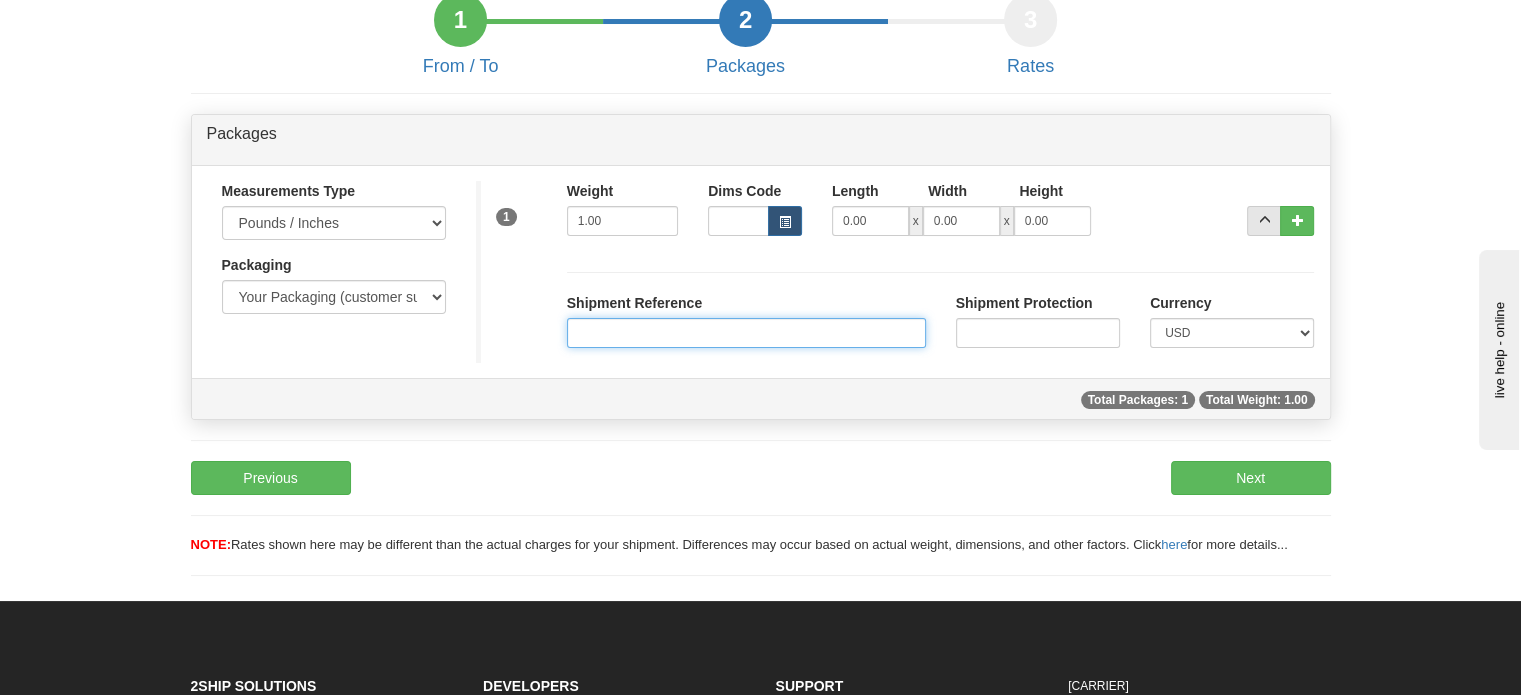 click on "Shipment Reference" at bounding box center (746, 333) 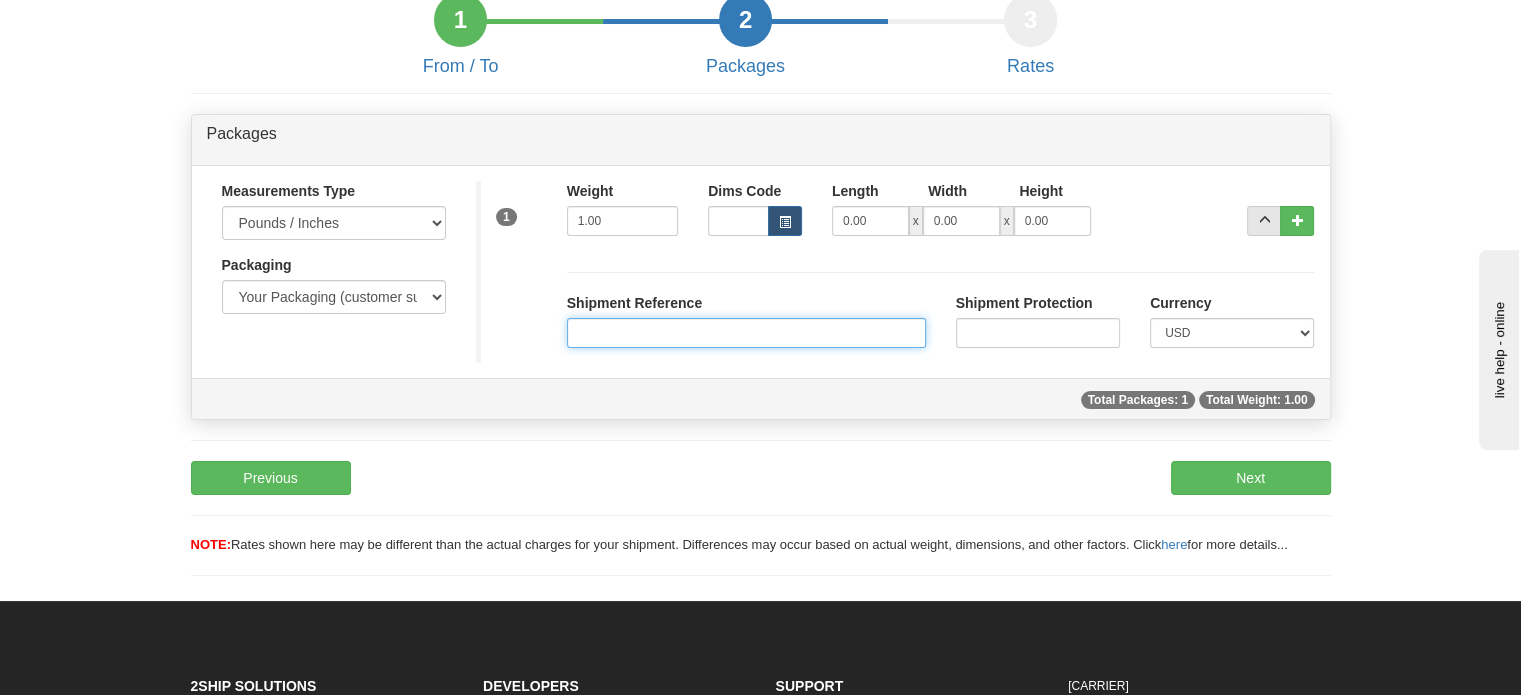 paste on "1189174" 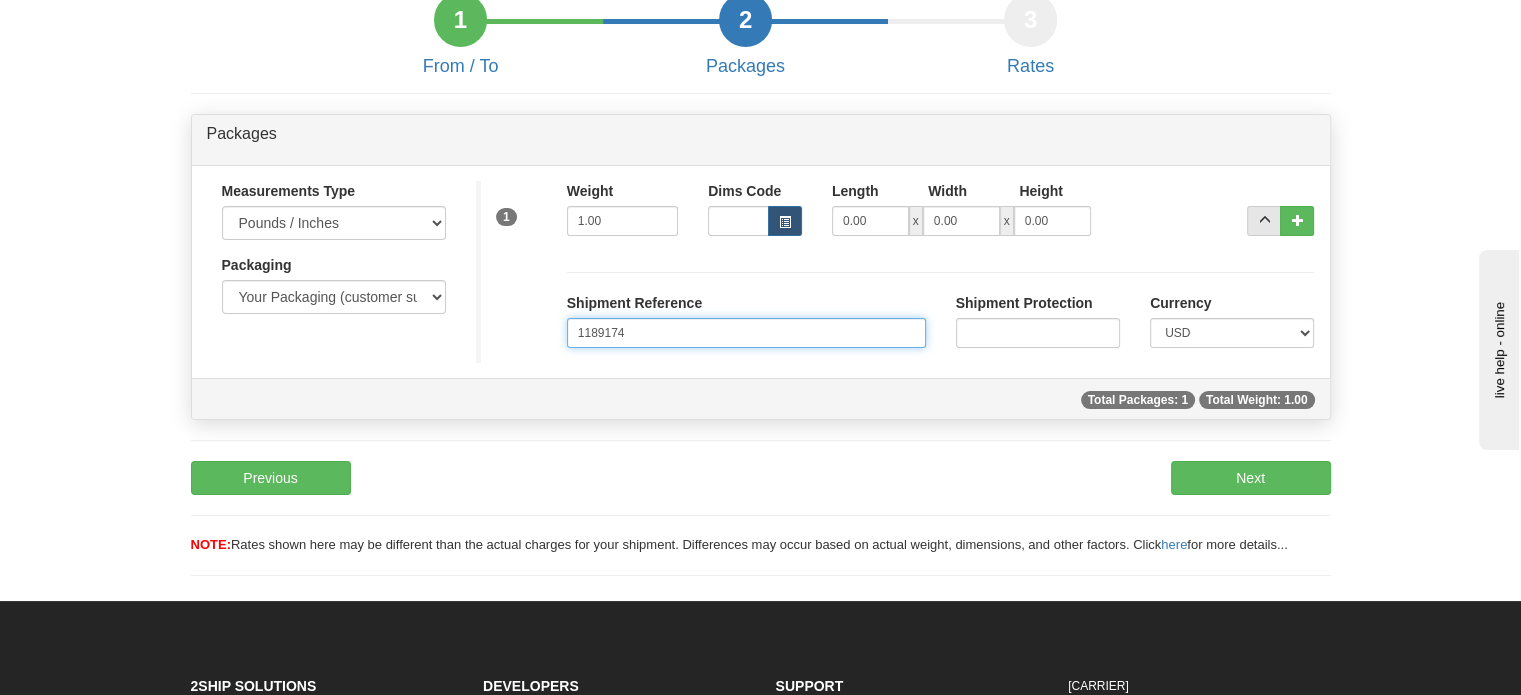 type on "1189174" 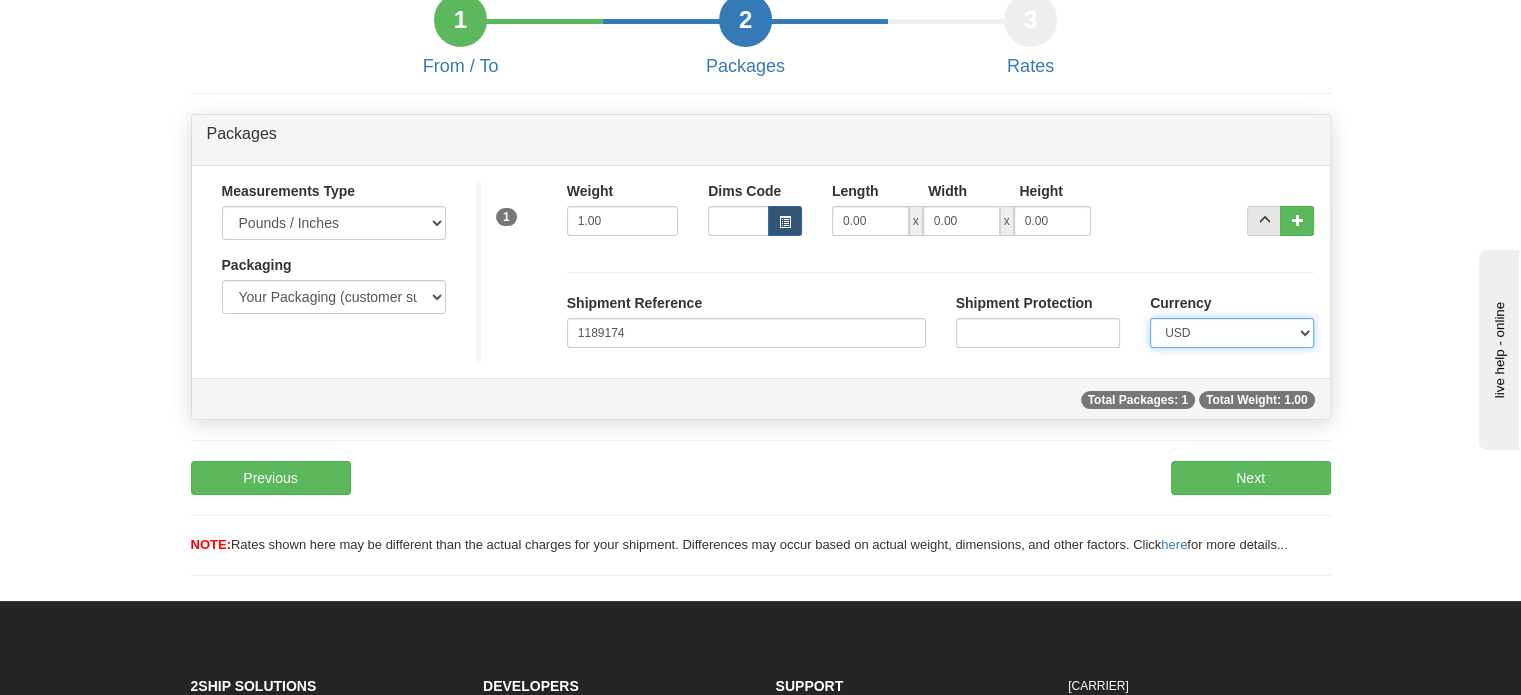 click on "CAD
USD
EUR
ZAR
RON
ANG
ARN
AUD
AUS
AWG
BBD
BFR
BGN
BHD
BMD
BND
BRC
BRL
CHP
CKZ
CNY
CYL
DFL
DHS
DKK
DMK
DRA
ECD
EGP
ESC
FFR
FIM
GBP
GTQ
HKD
INR
IRL
IRR
JAD
JYE
KPW
KUD
LFR
LIT
MOP
MYR
NMP
NOK
NTD
NZD
PHP
PLN
PTS
RDD
SAR
SEK
SFR
SID
THB
TRL
TTD
UKL
UYP
VEB
WON
CHF
ISK
AED
CZK
IDR
SGD" at bounding box center (1232, 333) 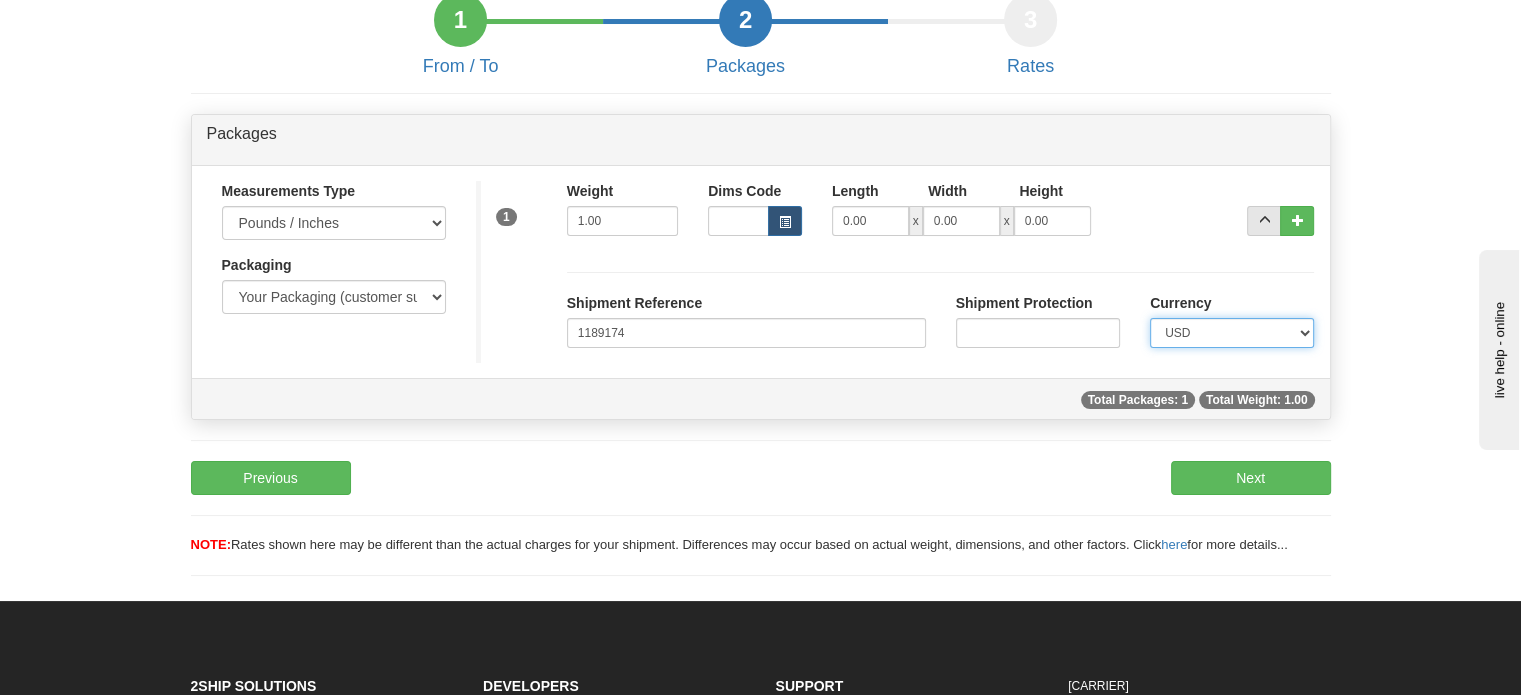 select on "0" 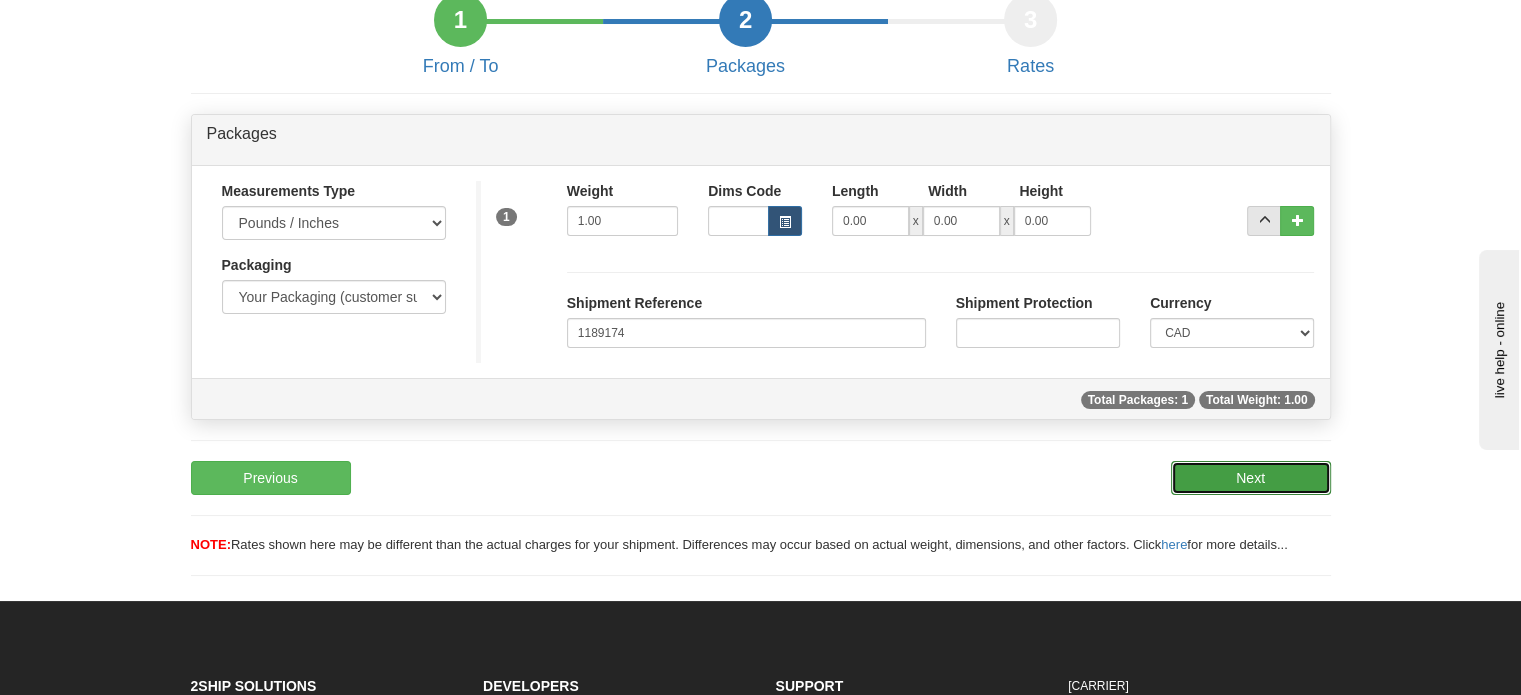 click on "Next" at bounding box center (1251, 478) 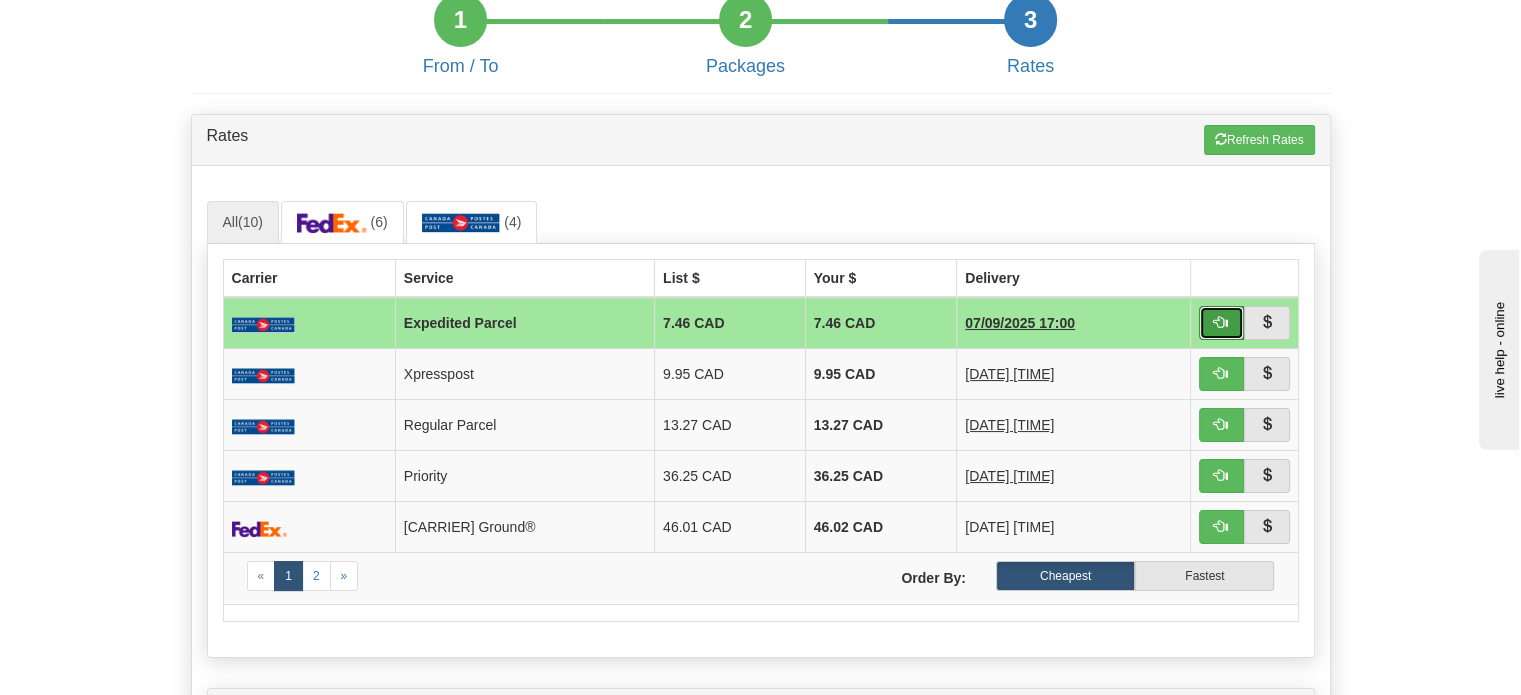 click at bounding box center (1222, 323) 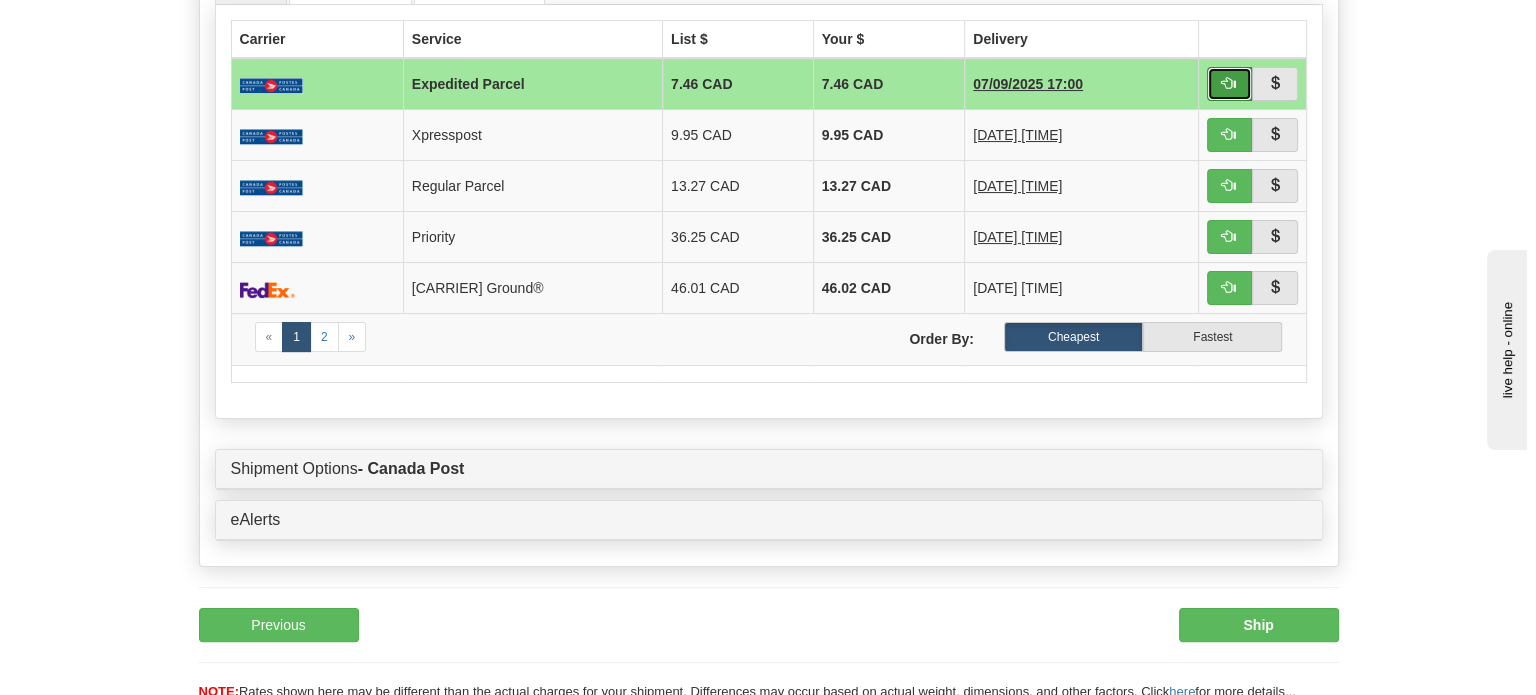scroll, scrollTop: 394, scrollLeft: 0, axis: vertical 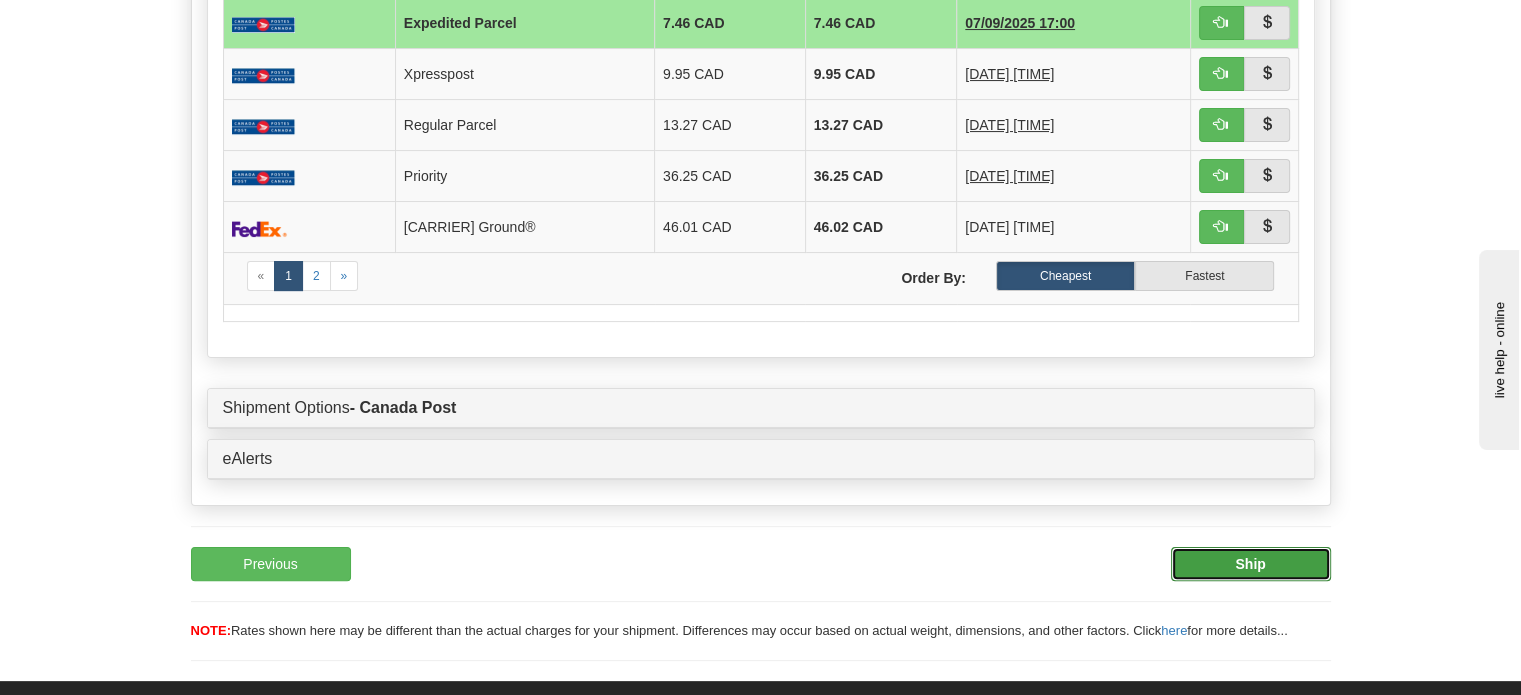 click on "Ship" at bounding box center [1250, 564] 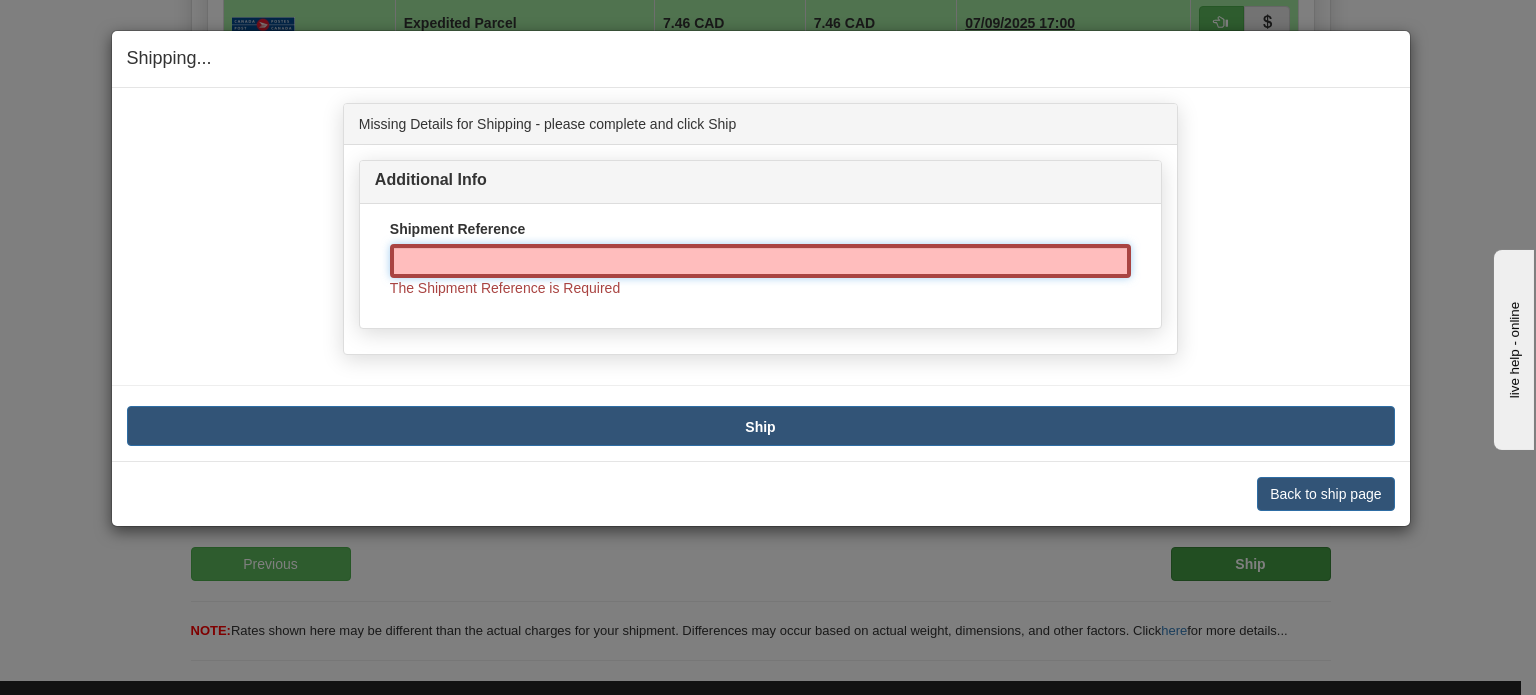 click on "Shipment Reference" at bounding box center [760, 261] 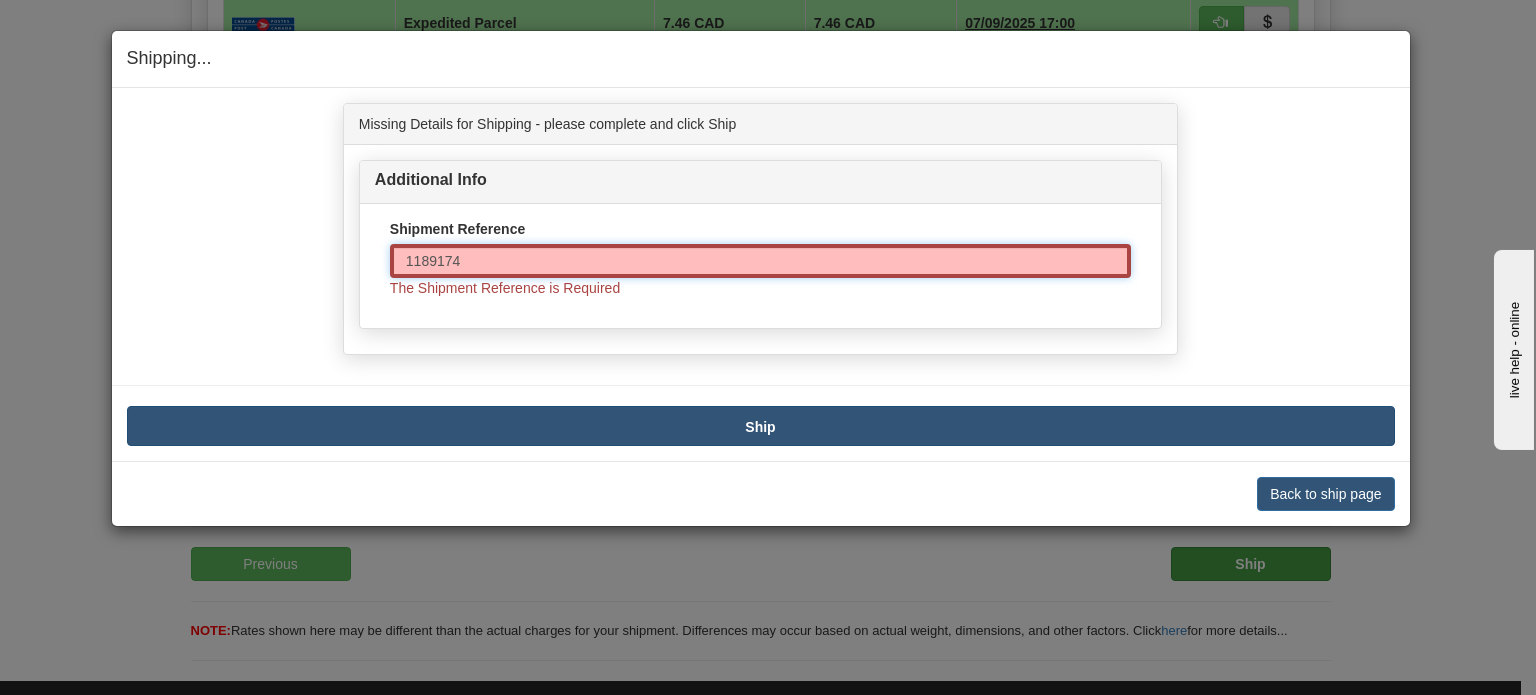 type on "1189174" 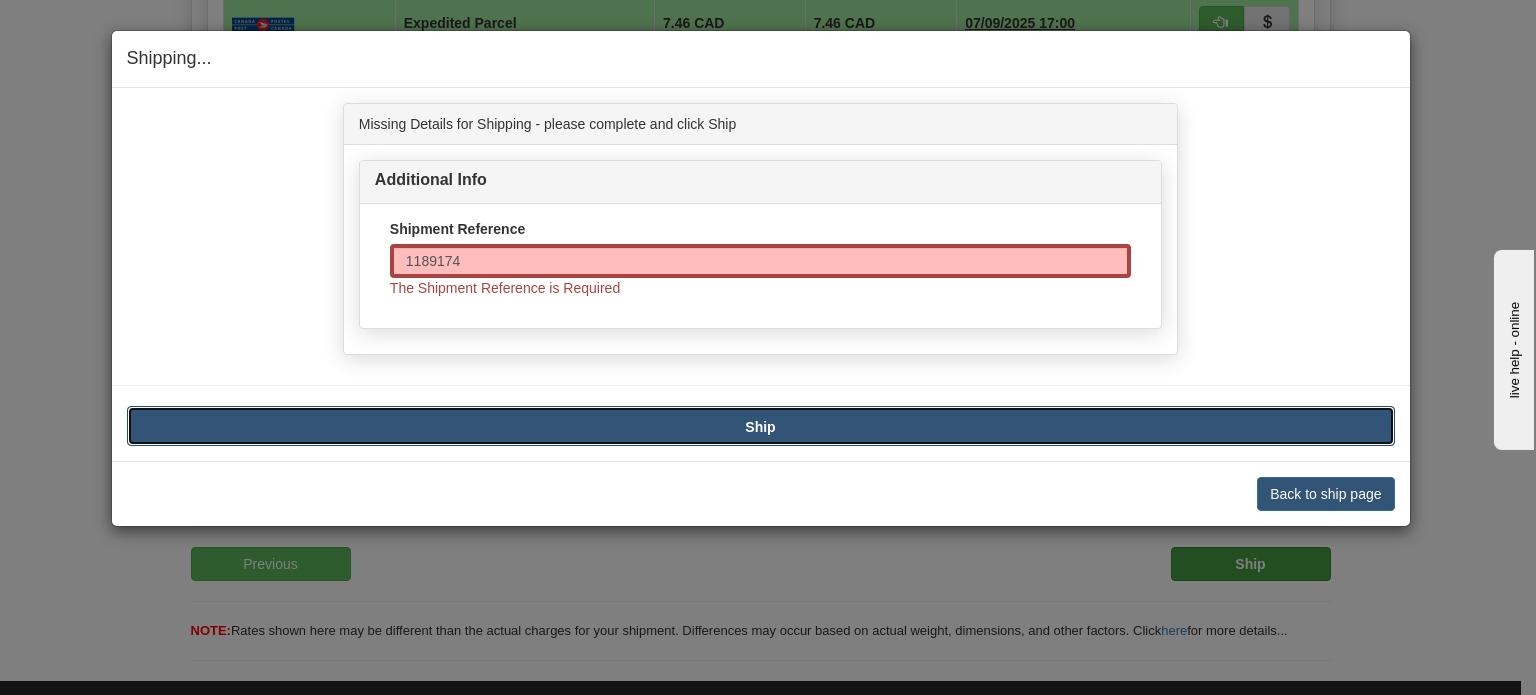 click on "Ship" at bounding box center [760, 427] 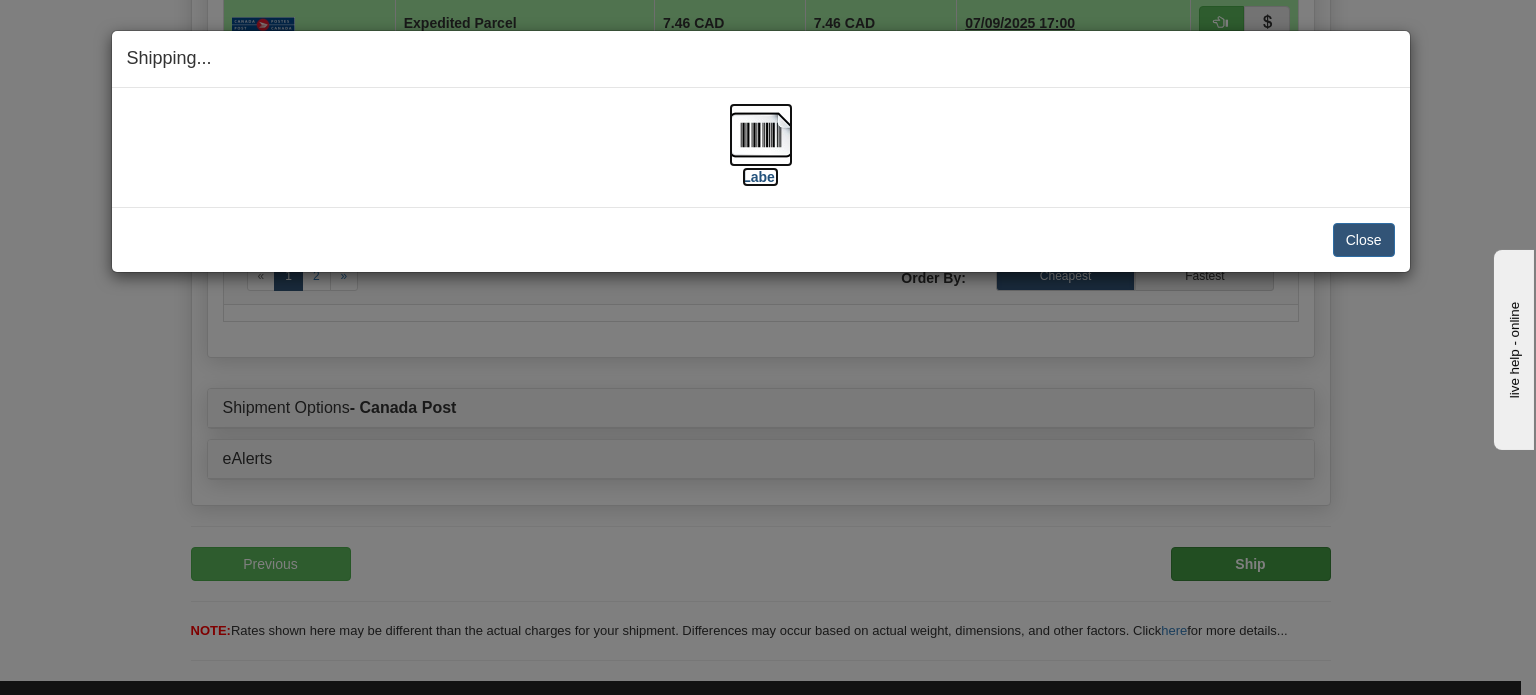 click at bounding box center (761, 135) 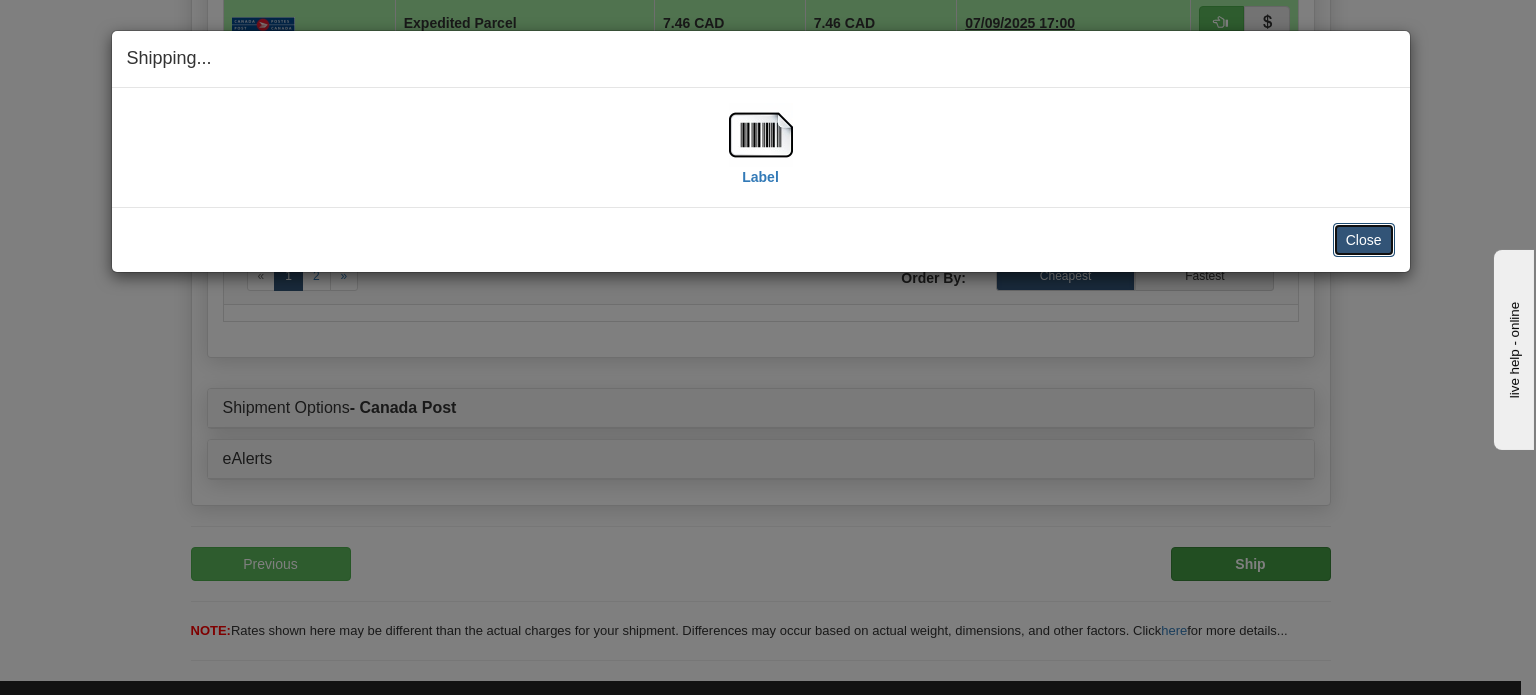 click on "Close" at bounding box center [1364, 240] 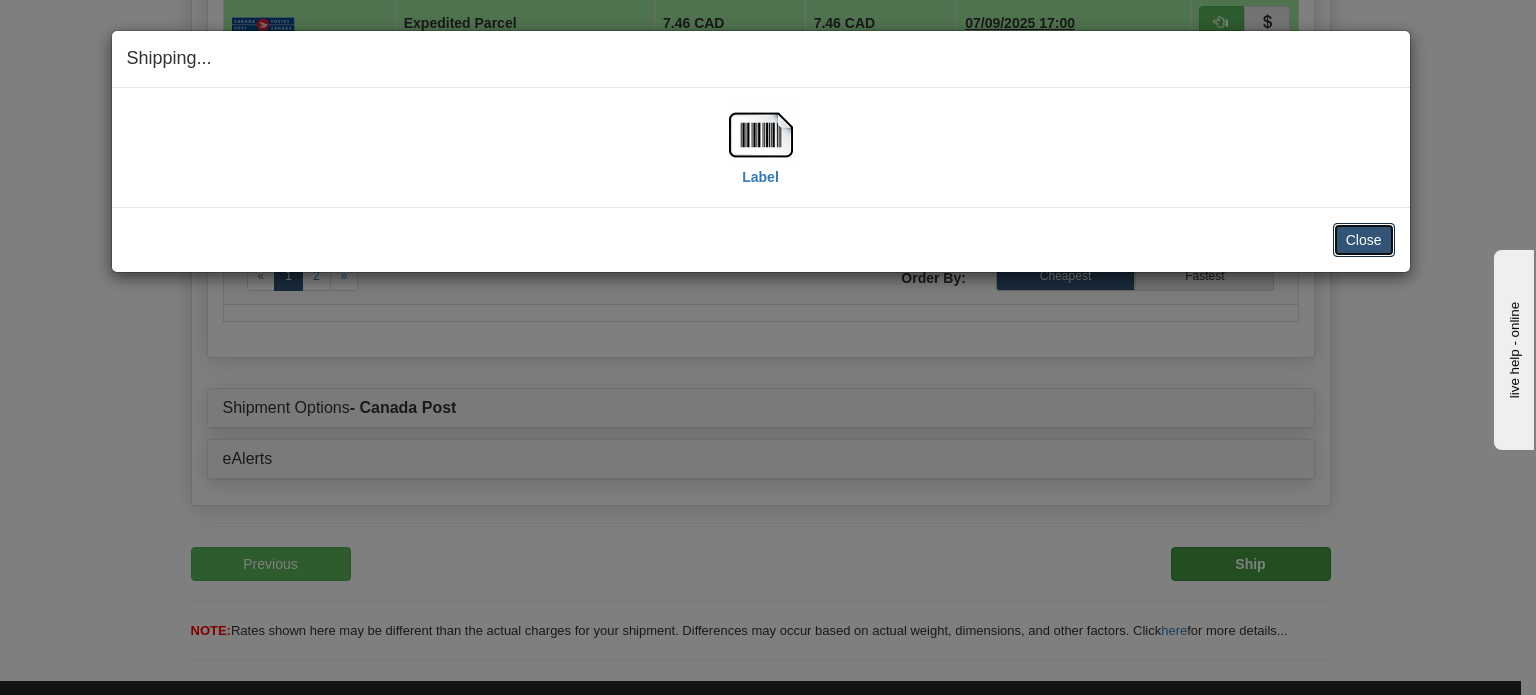 type 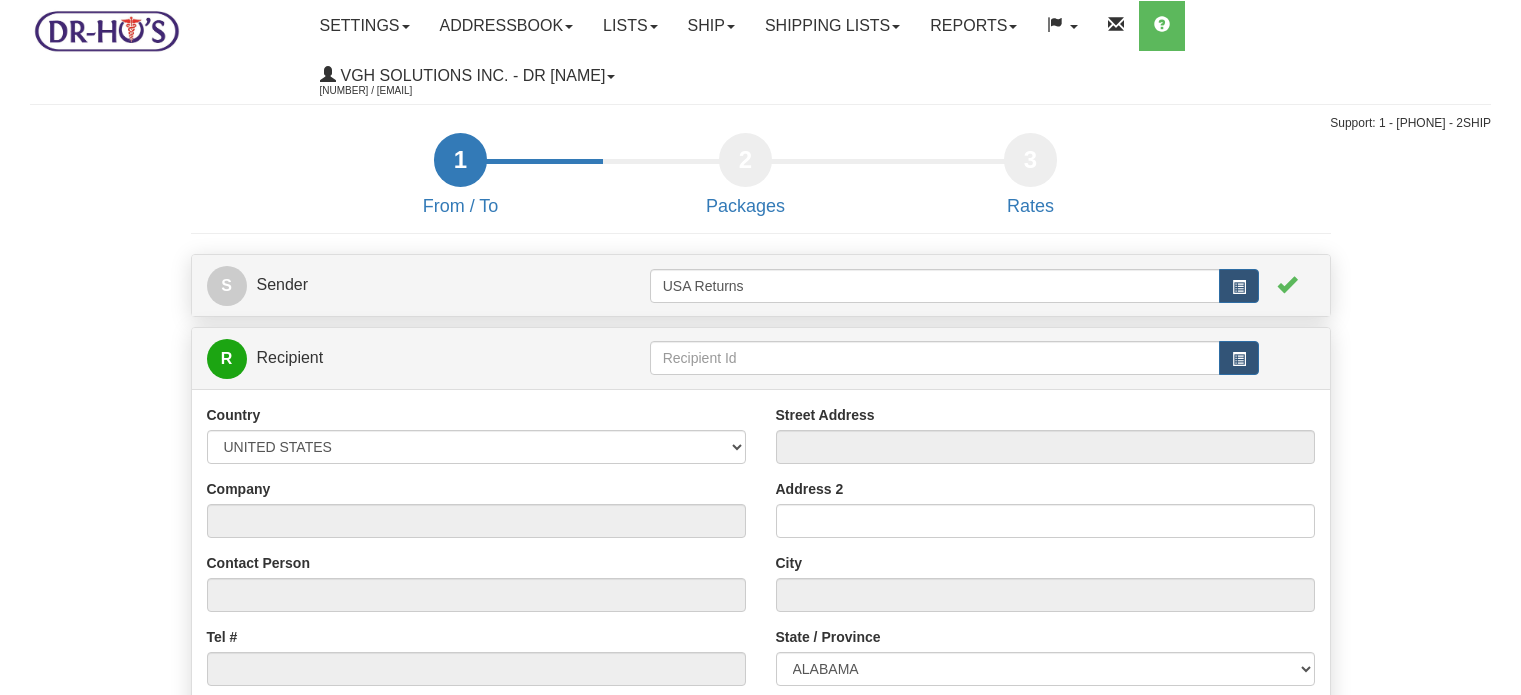 scroll, scrollTop: 0, scrollLeft: 0, axis: both 